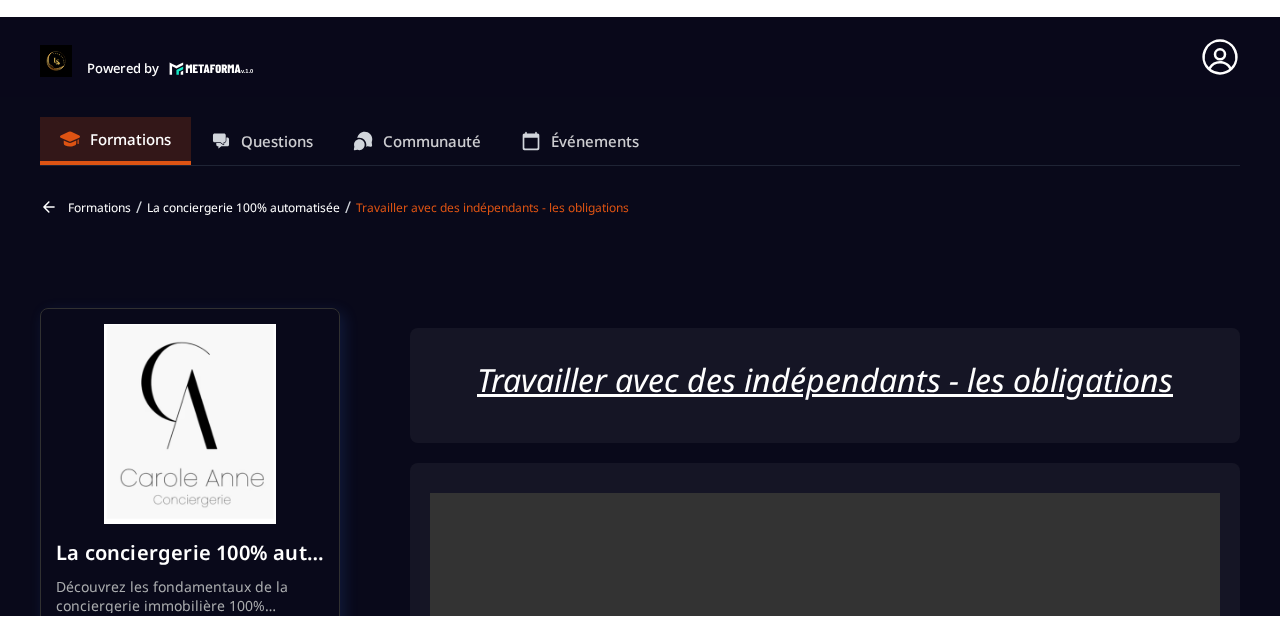 scroll, scrollTop: 0, scrollLeft: 0, axis: both 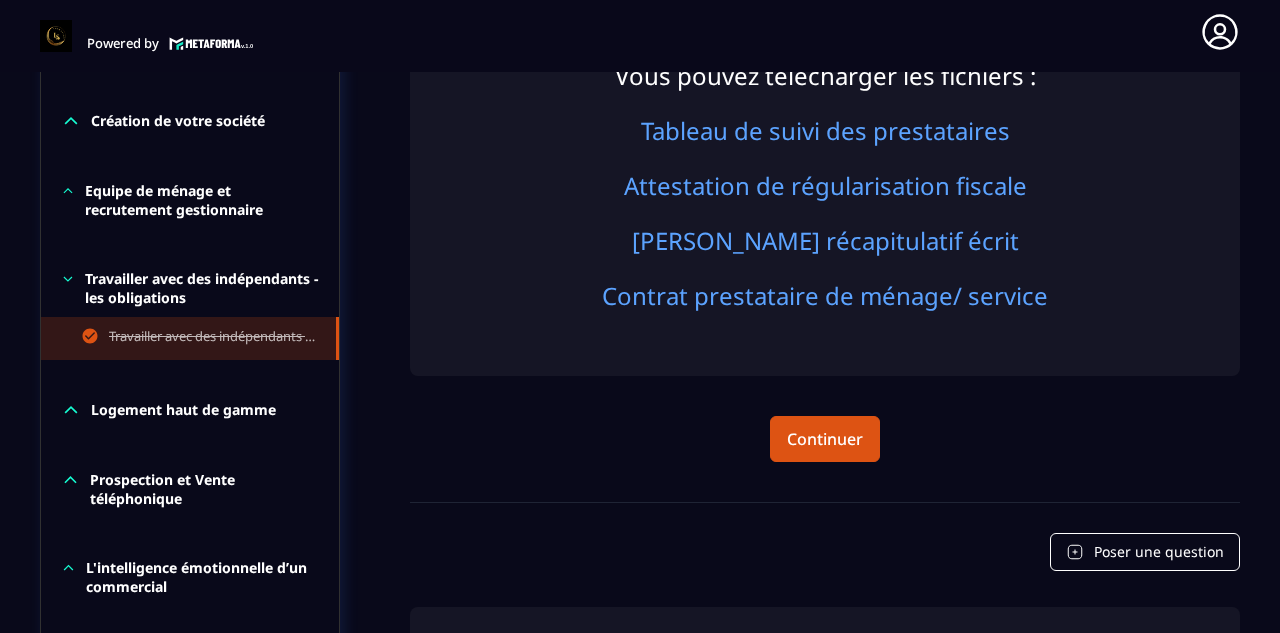 click 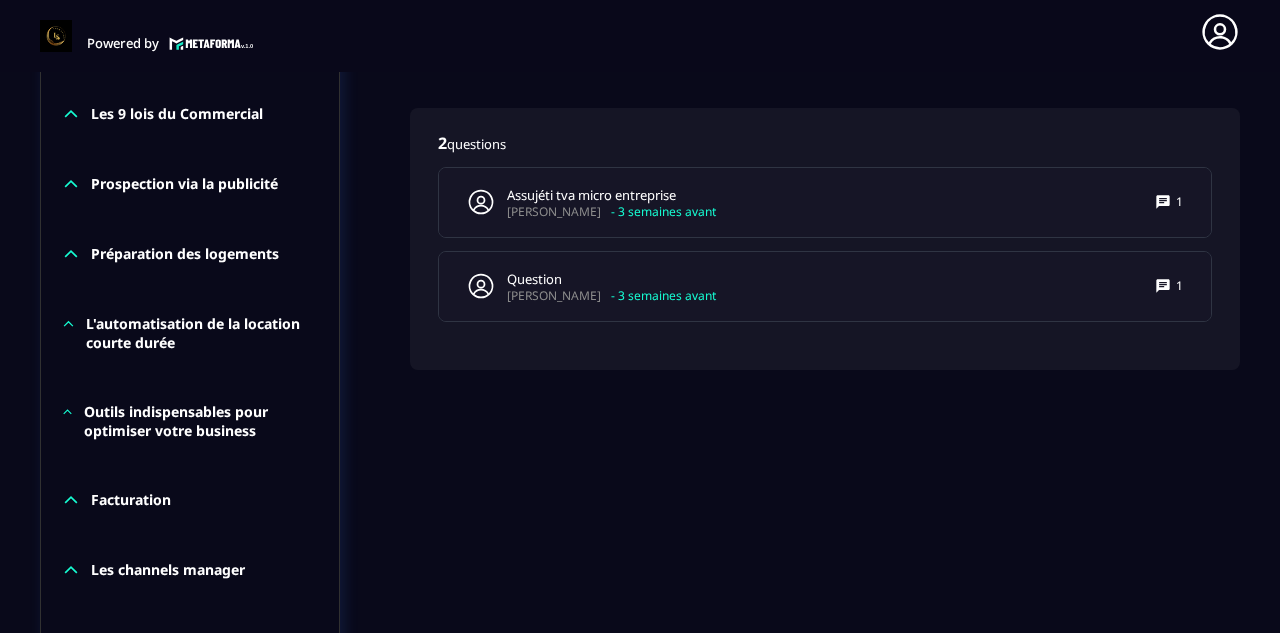 scroll, scrollTop: 1511, scrollLeft: 0, axis: vertical 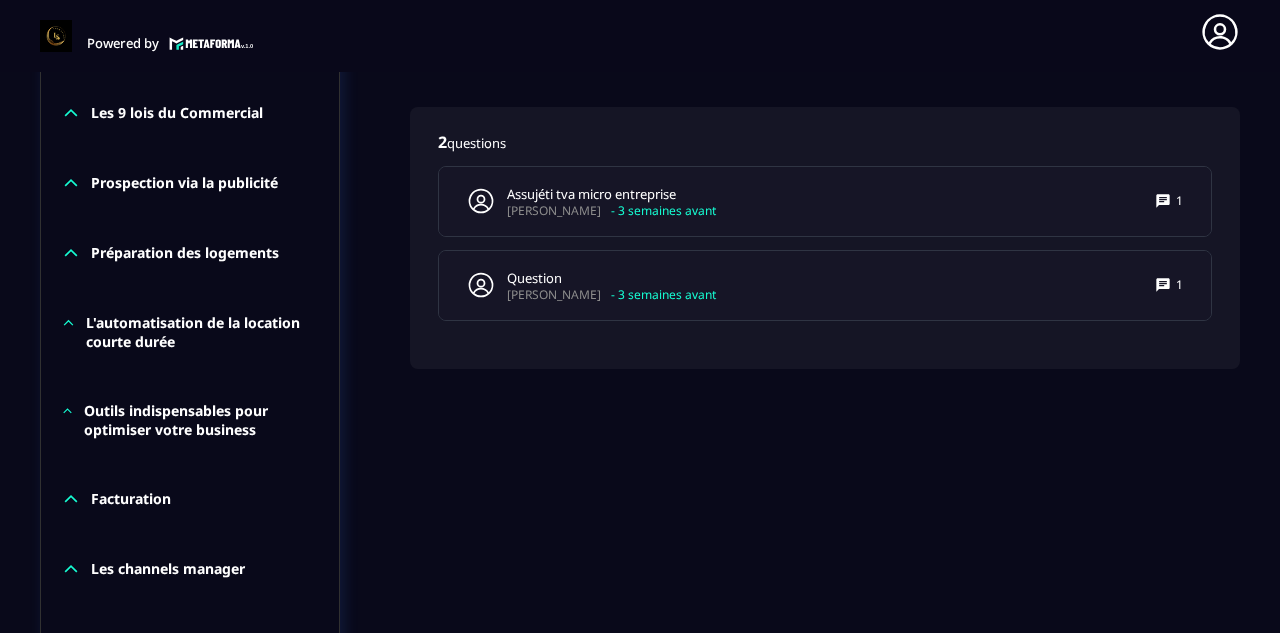 click 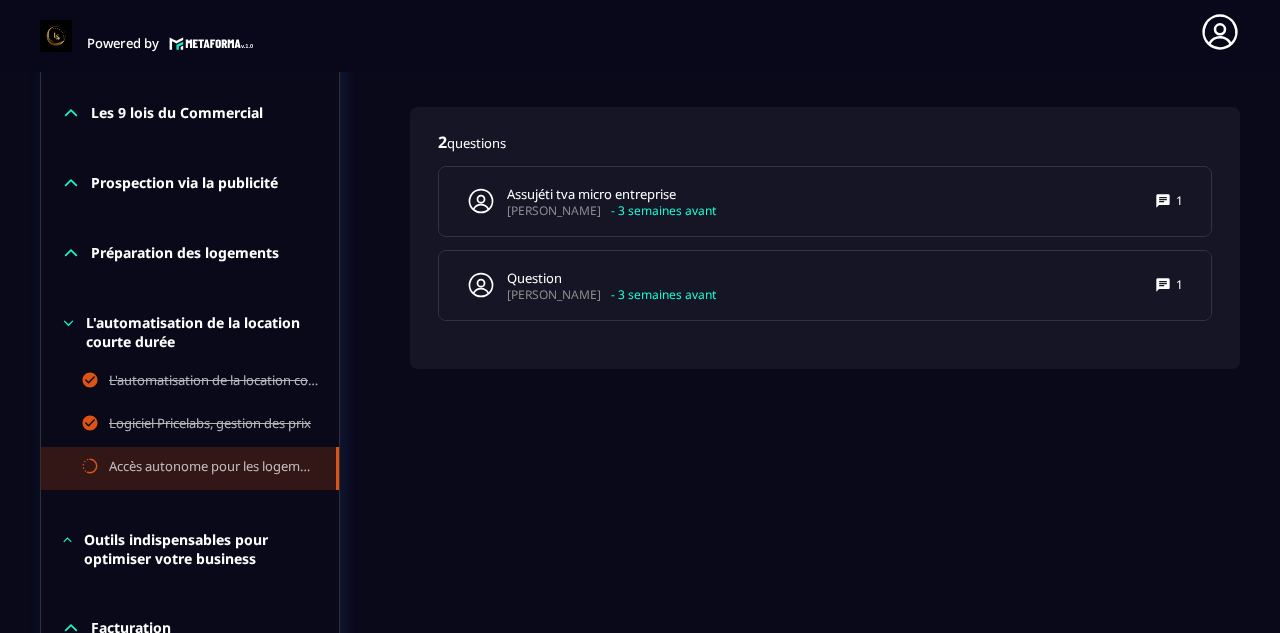 click on "Accès autonome pour les logements en location saisonnière" at bounding box center [212, 468] 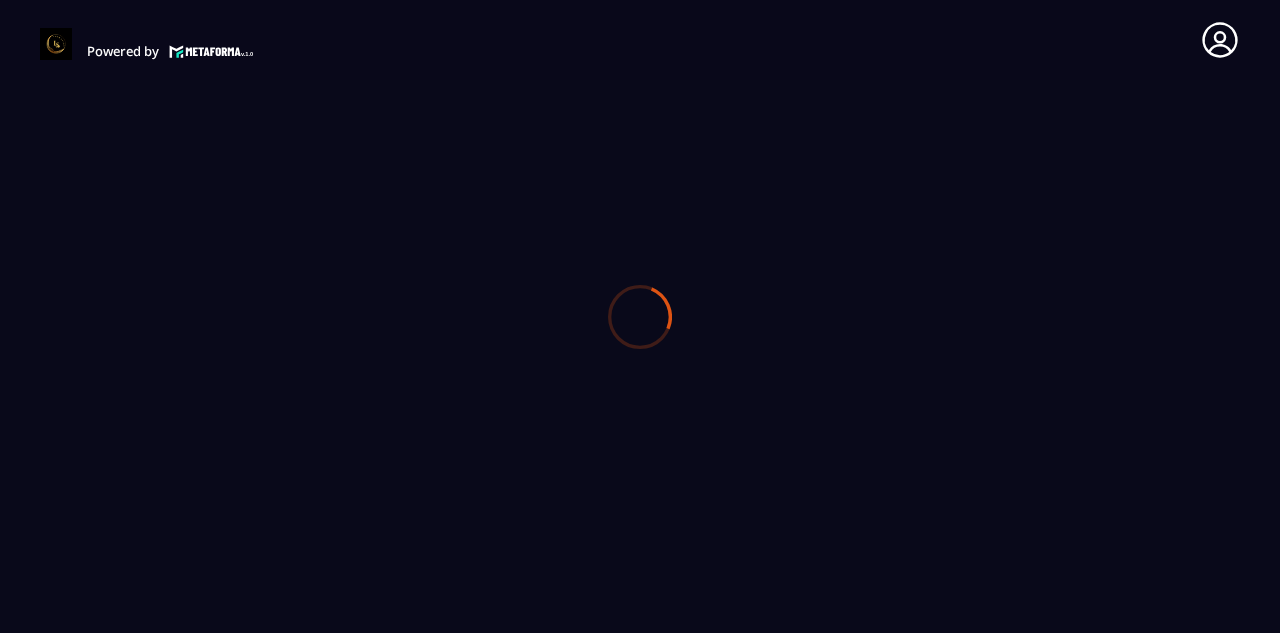 scroll, scrollTop: 0, scrollLeft: 0, axis: both 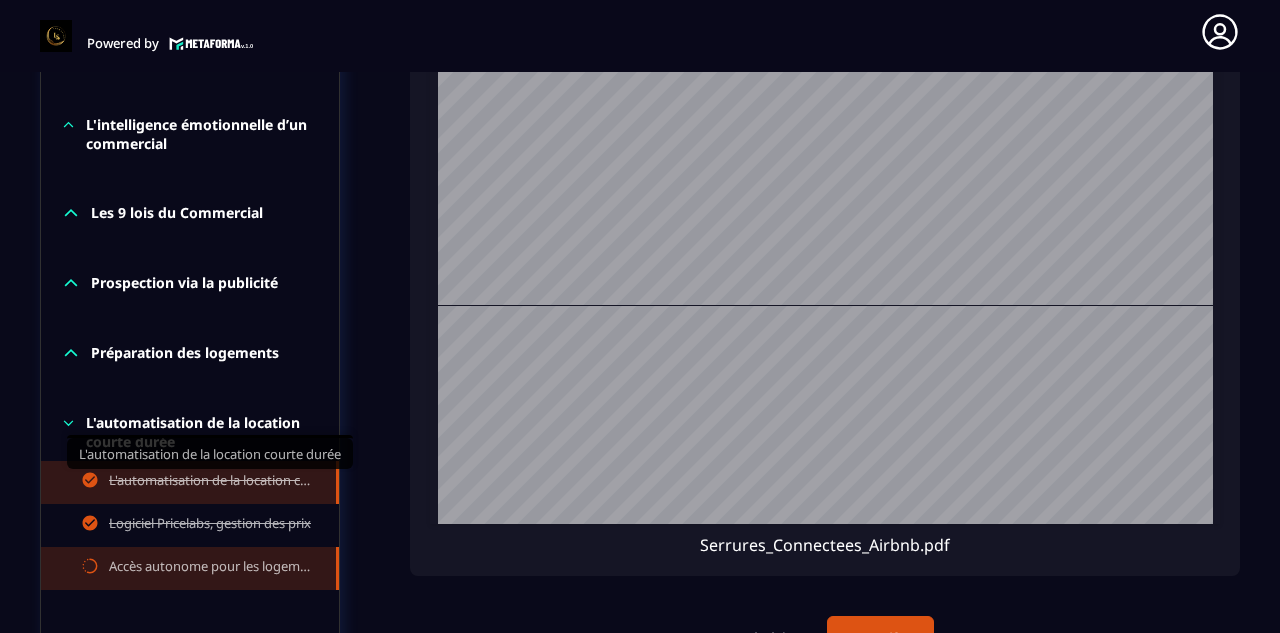 click on "L'automatisation de la location courte durée" at bounding box center (212, 482) 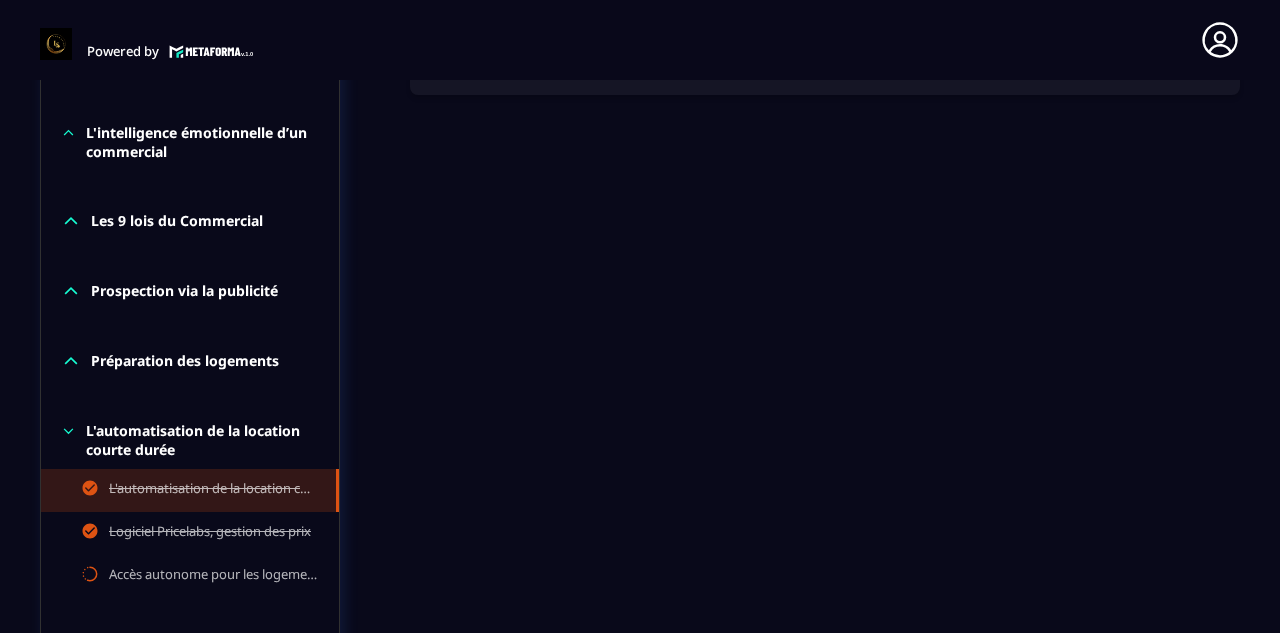scroll, scrollTop: 1377, scrollLeft: 0, axis: vertical 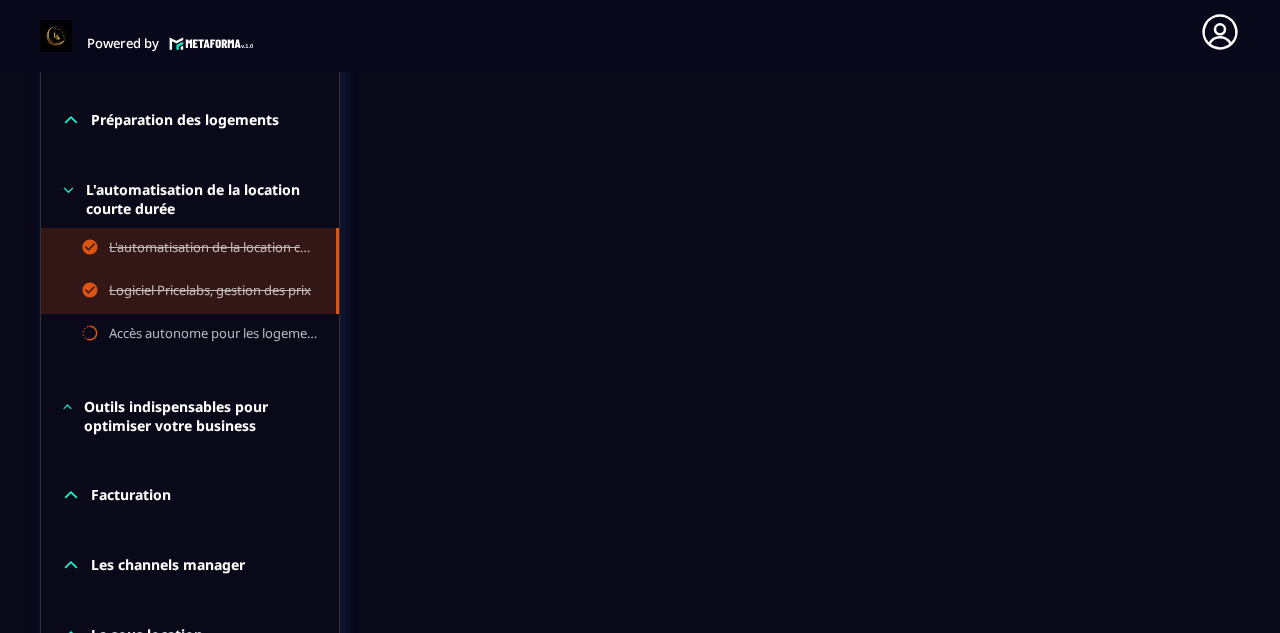 click on "Logiciel Pricelabs, gestion des prix" 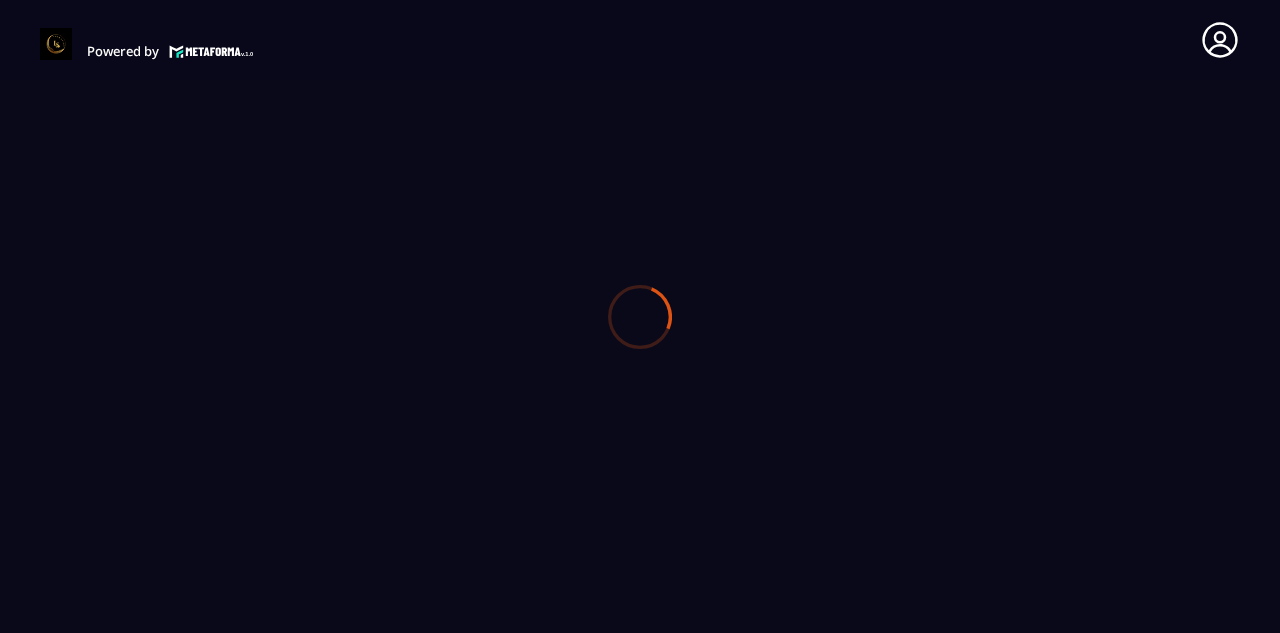 scroll, scrollTop: 0, scrollLeft: 0, axis: both 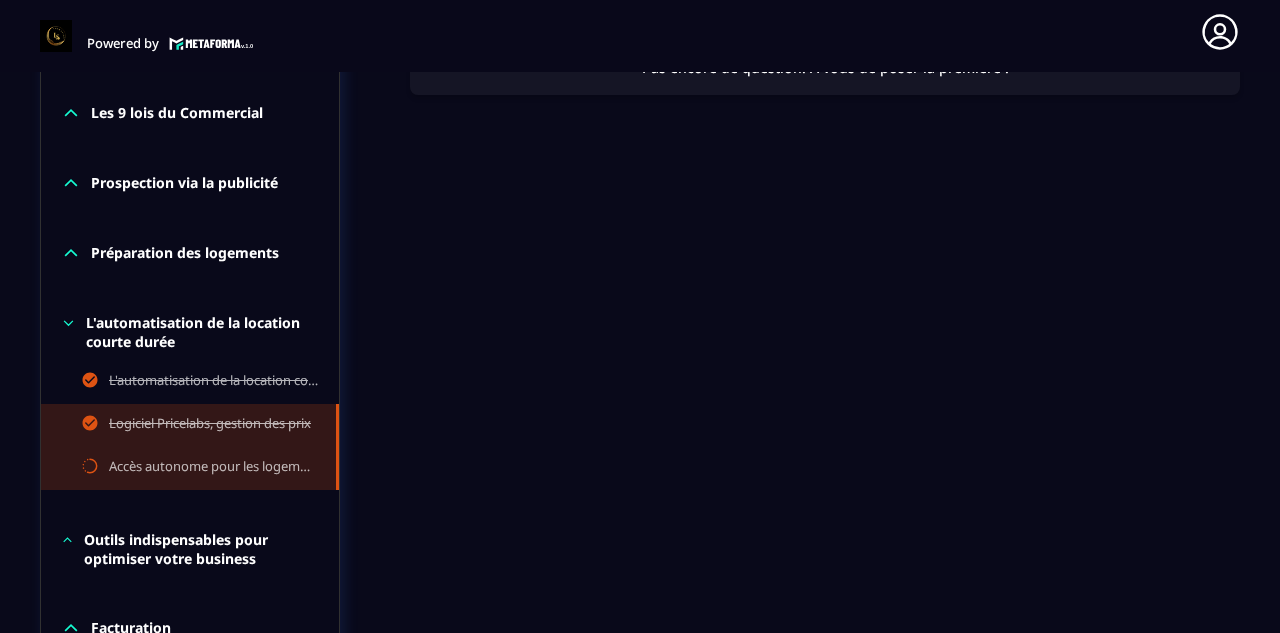 click on "Accès autonome pour les logements en location saisonnière" 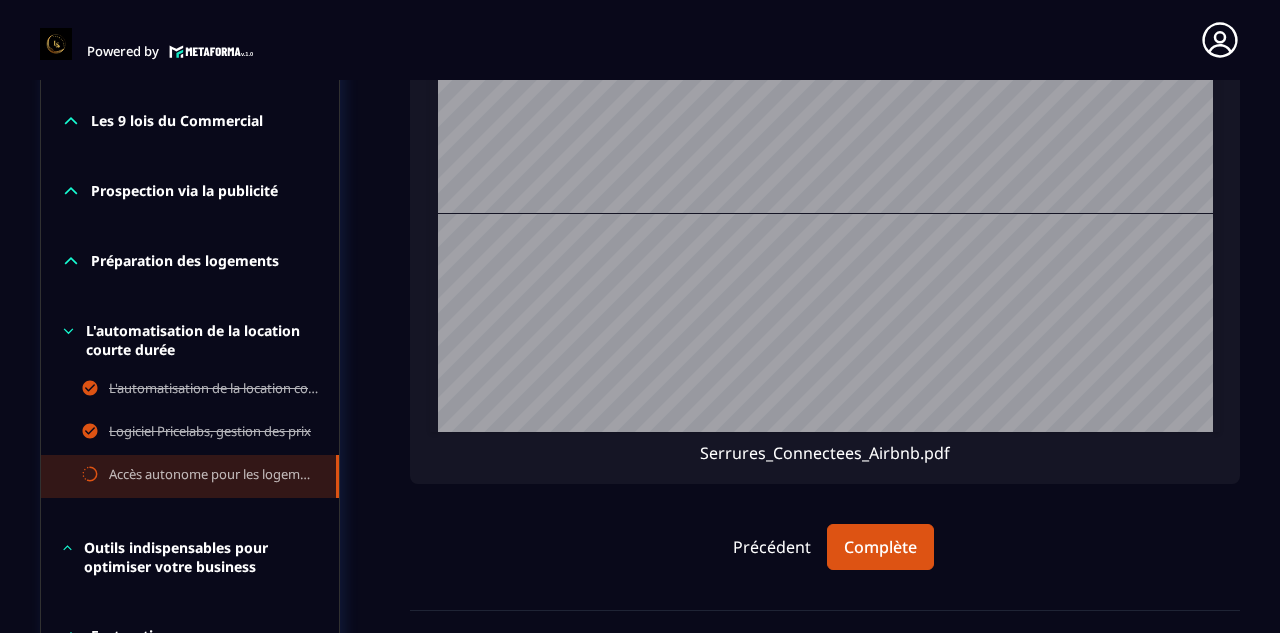 scroll, scrollTop: 1209, scrollLeft: 0, axis: vertical 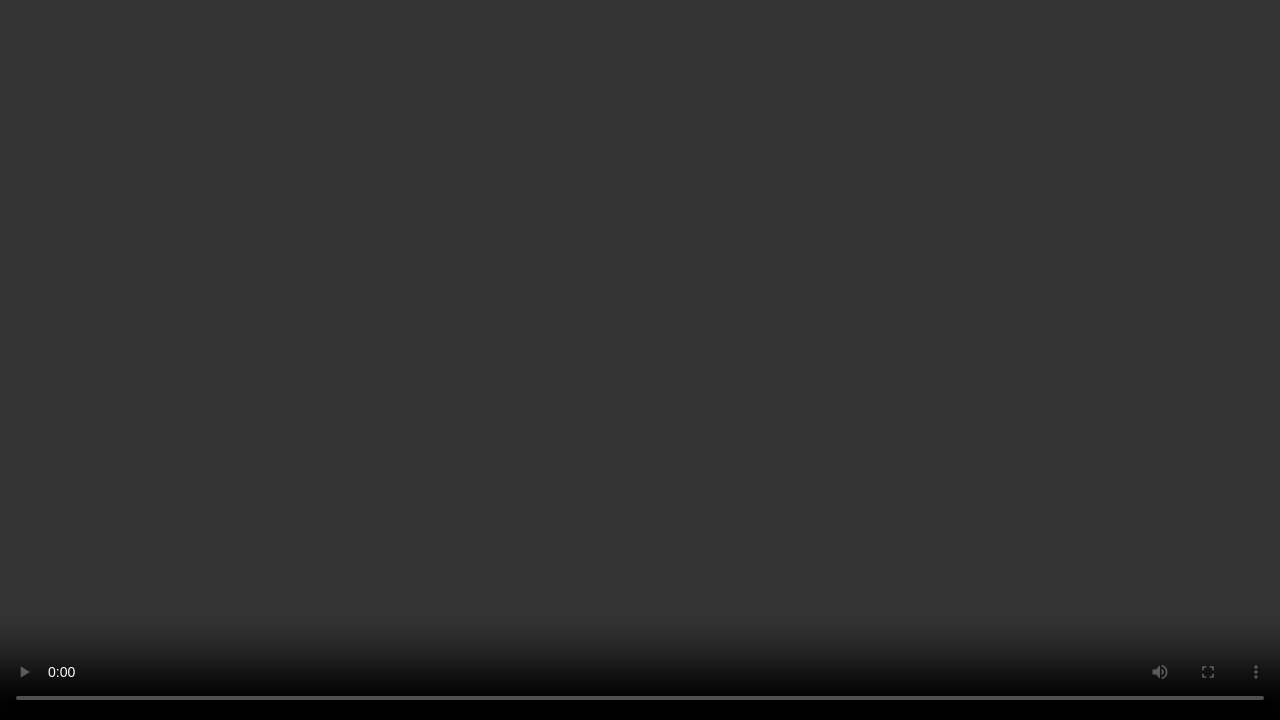 click at bounding box center [640, 360] 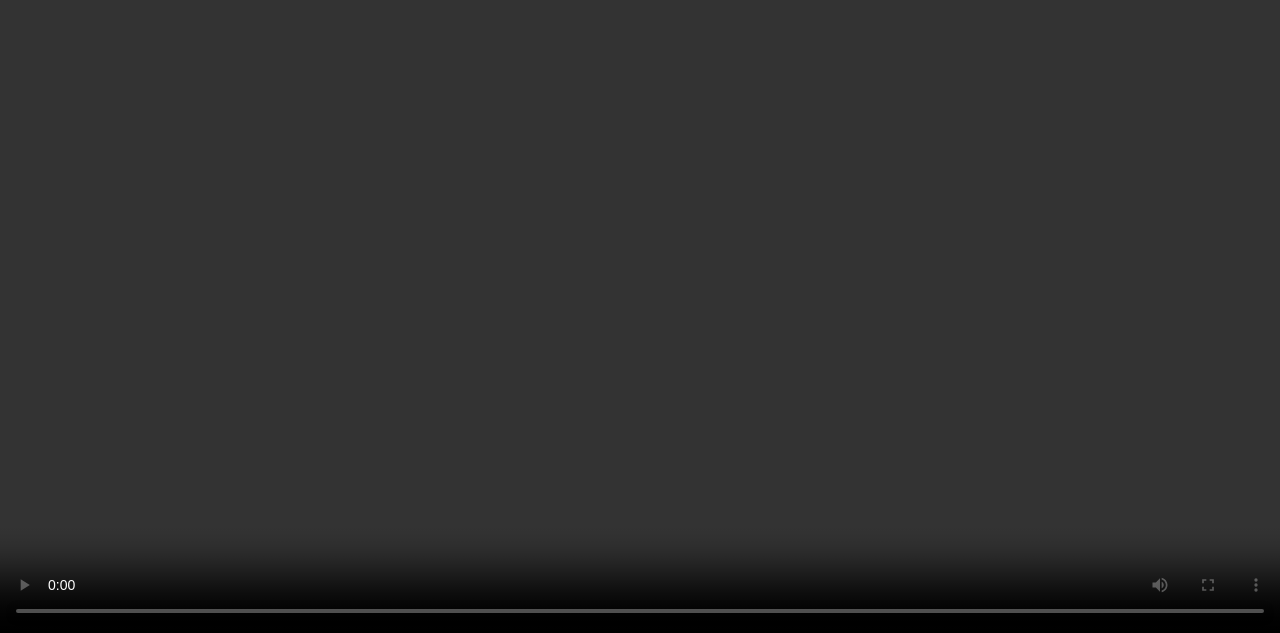 scroll, scrollTop: 1011, scrollLeft: 0, axis: vertical 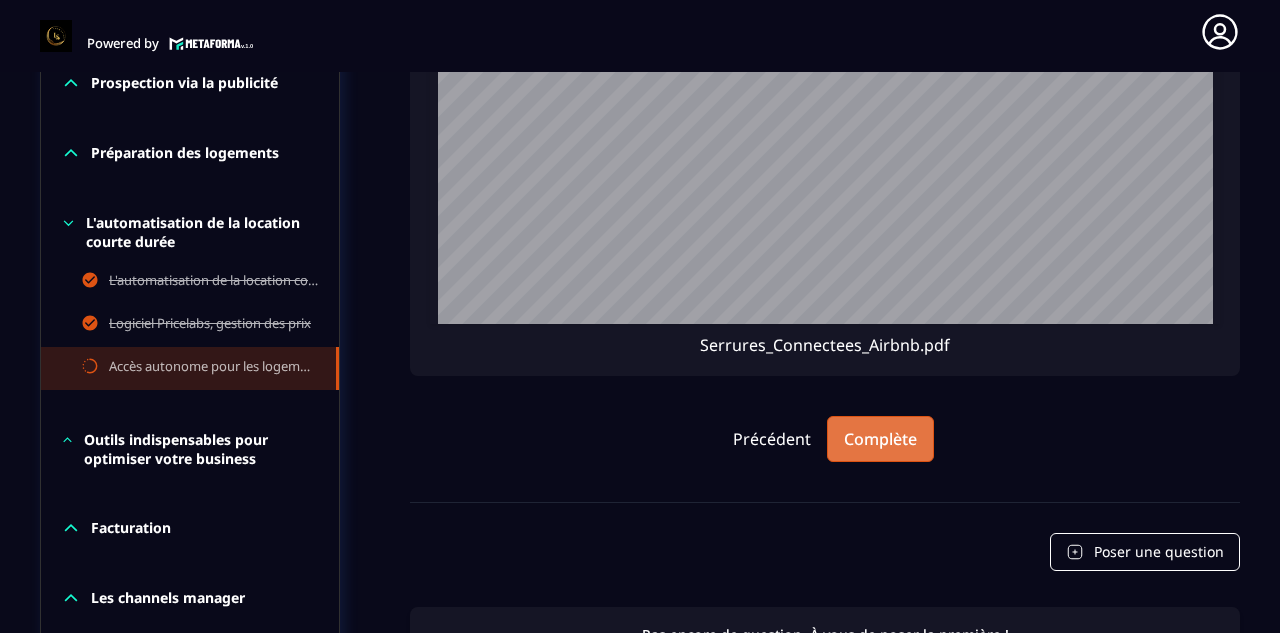 click on "Complète" at bounding box center (880, 439) 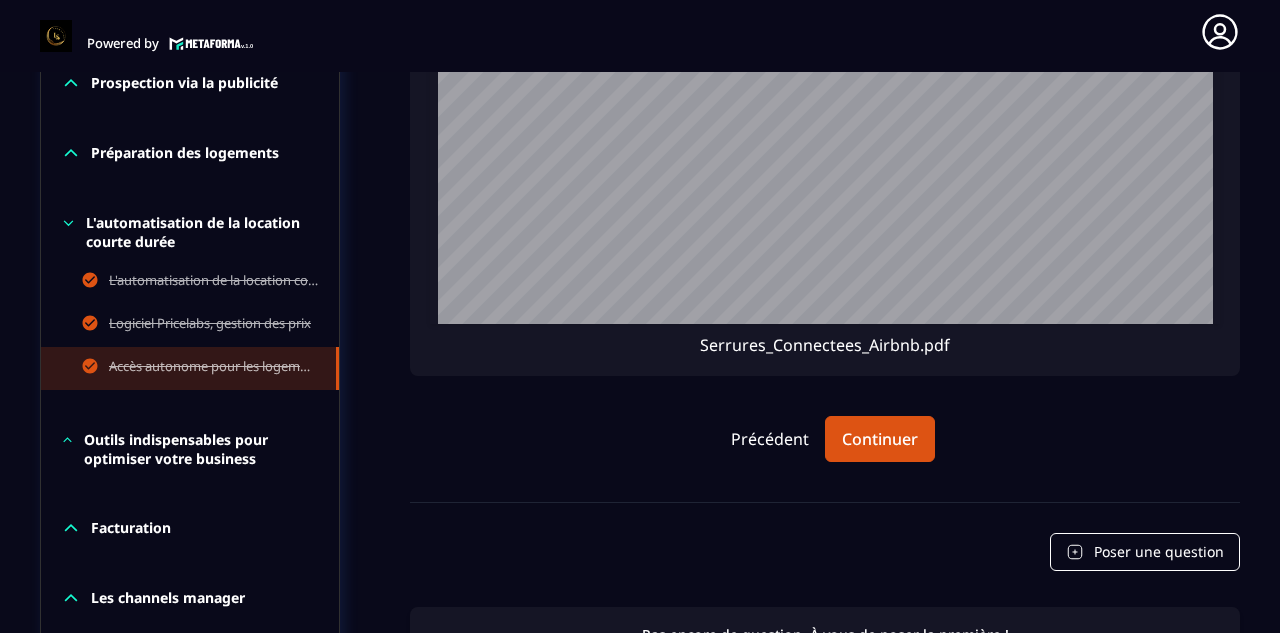click on "Outils indispensables pour optimiser votre business" at bounding box center (201, 449) 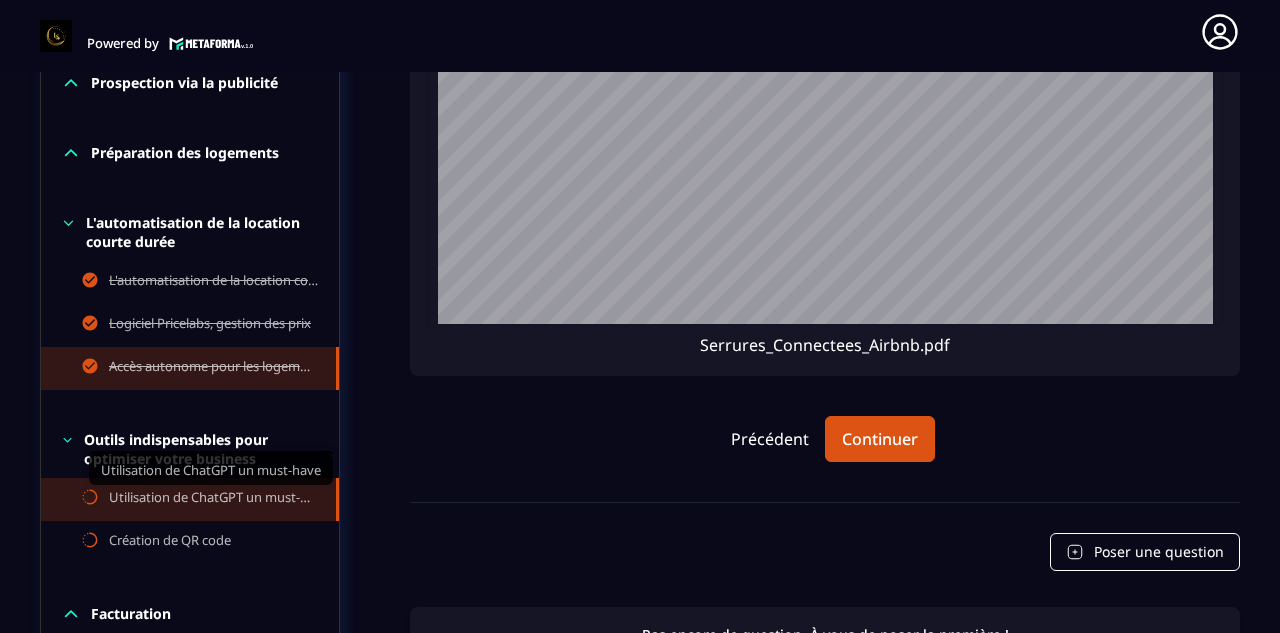 click on "Utilisation de ChatGPT un must-have" at bounding box center (212, 499) 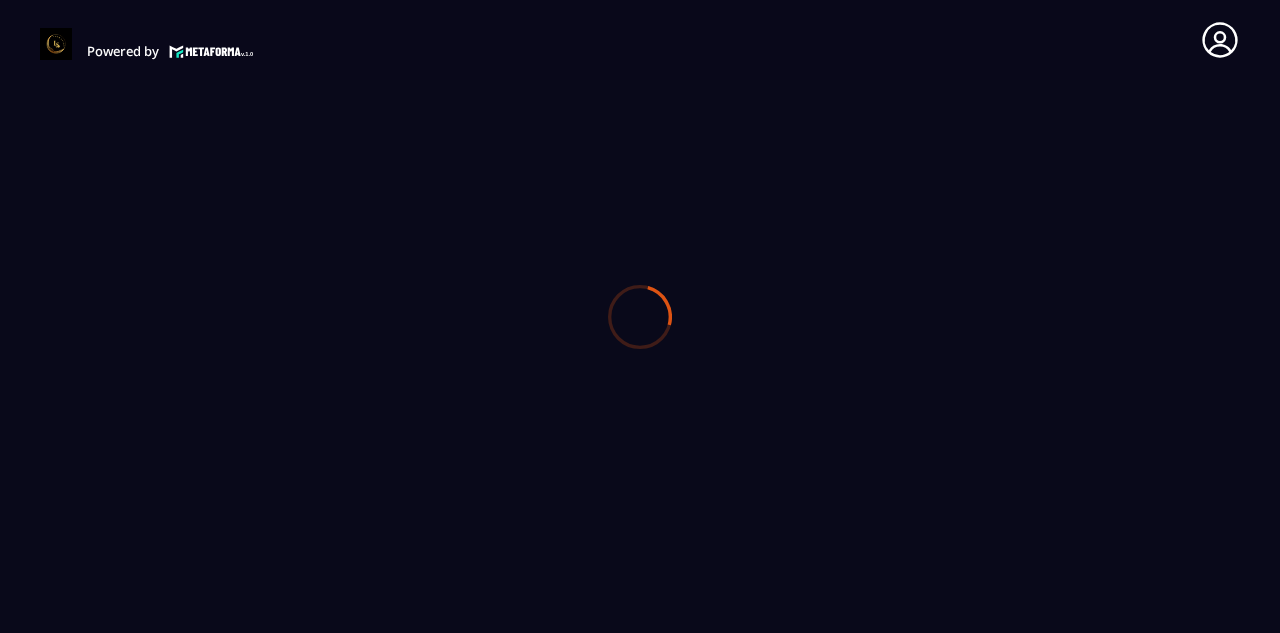 scroll, scrollTop: 0, scrollLeft: 0, axis: both 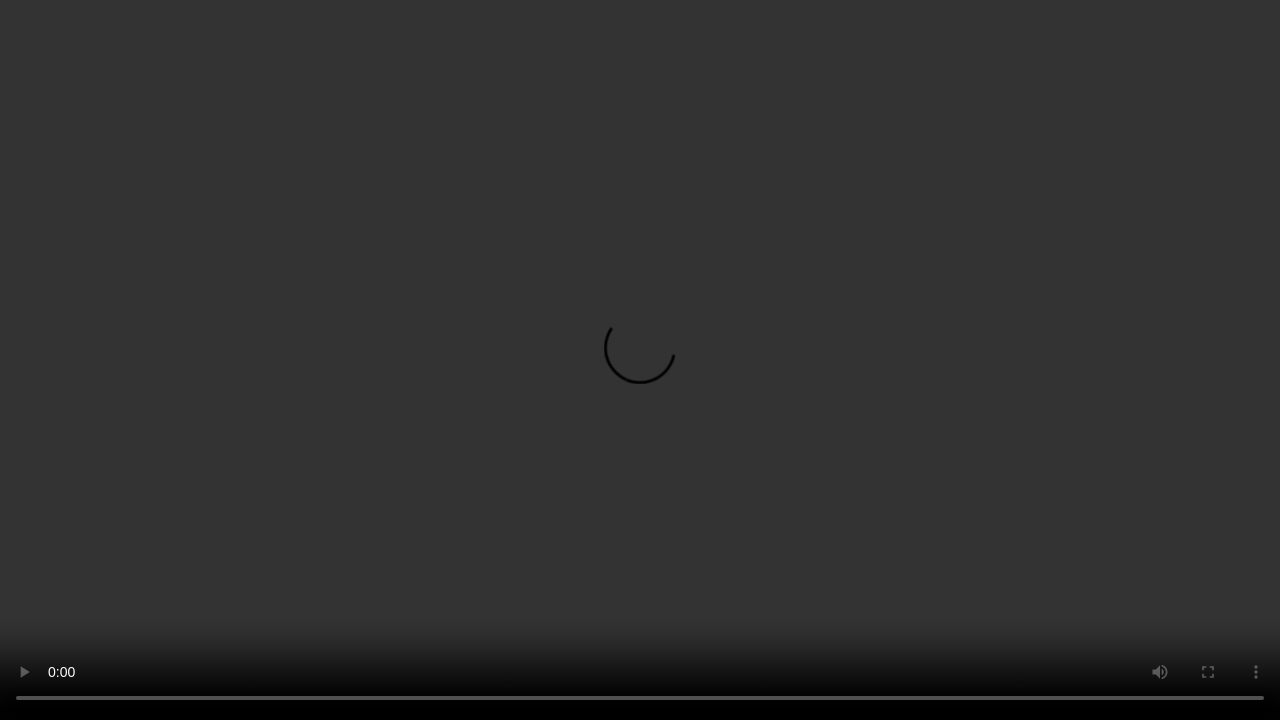 click at bounding box center [640, 360] 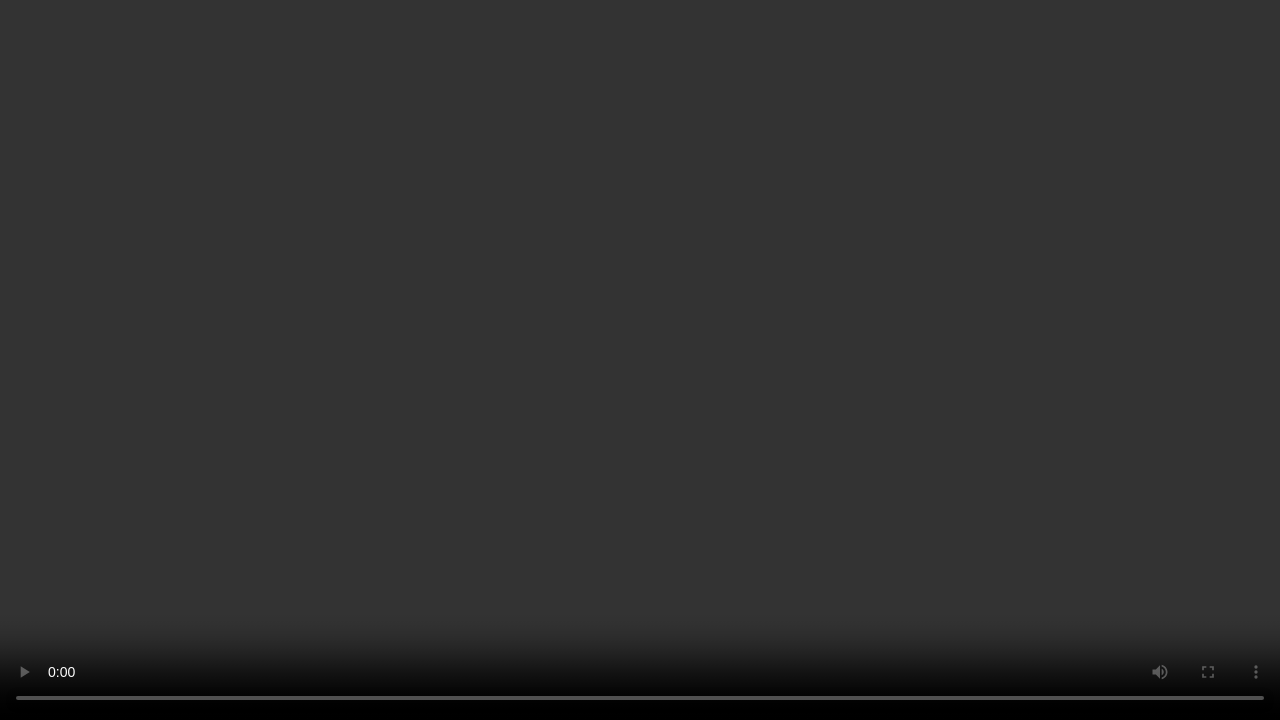 drag, startPoint x: 1214, startPoint y: 390, endPoint x: 1158, endPoint y: 506, distance: 128.80994 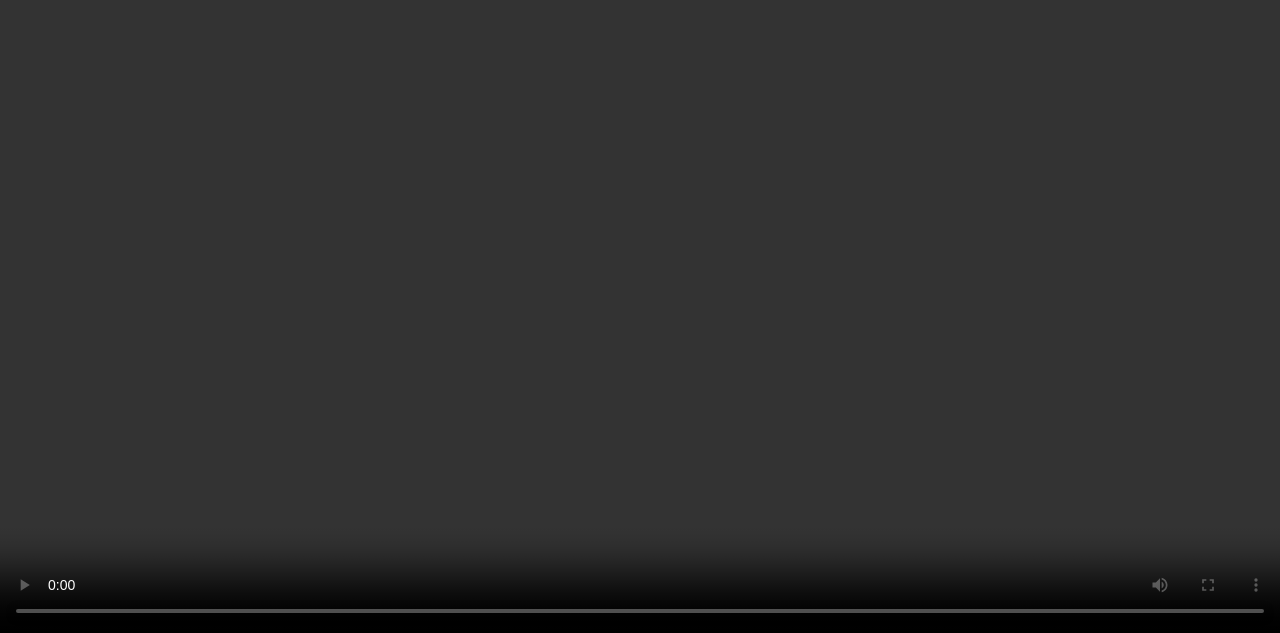 scroll, scrollTop: 1611, scrollLeft: 0, axis: vertical 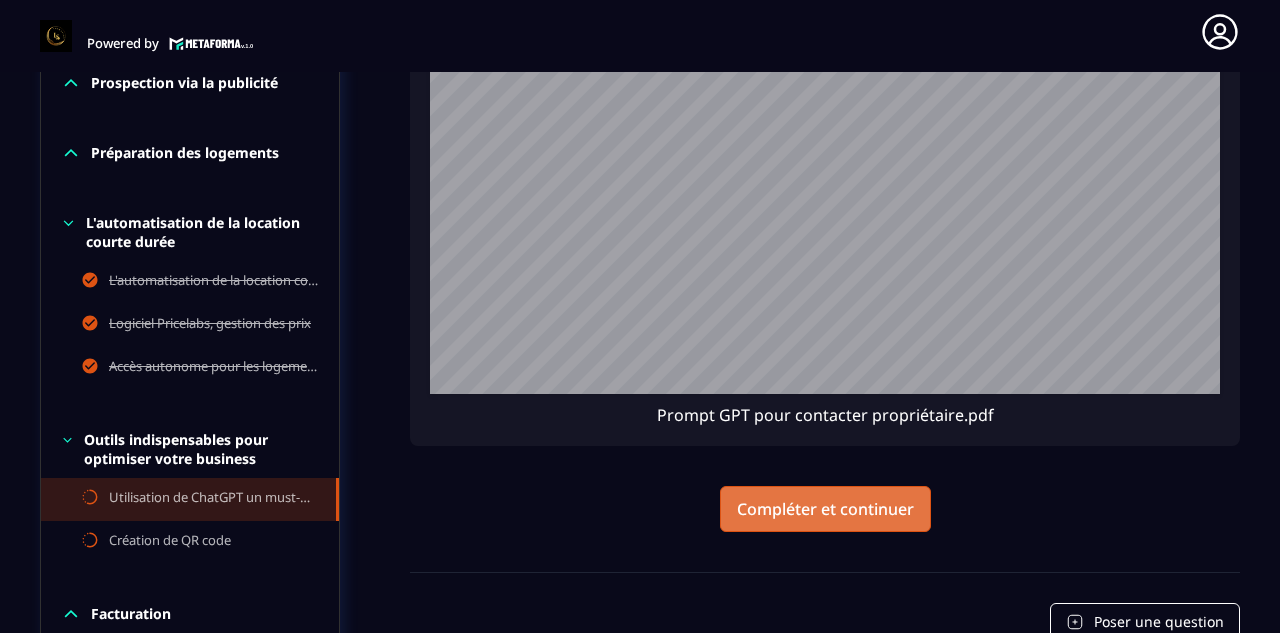 click on "Compléter et continuer" at bounding box center [825, 509] 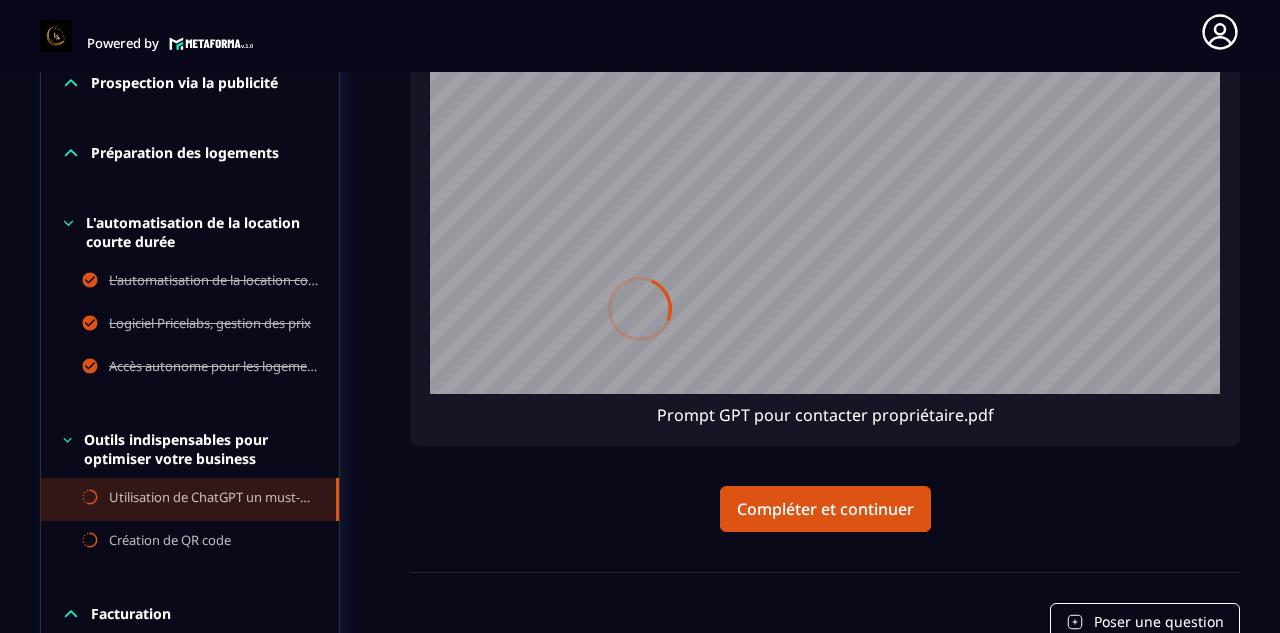 scroll, scrollTop: 0, scrollLeft: 0, axis: both 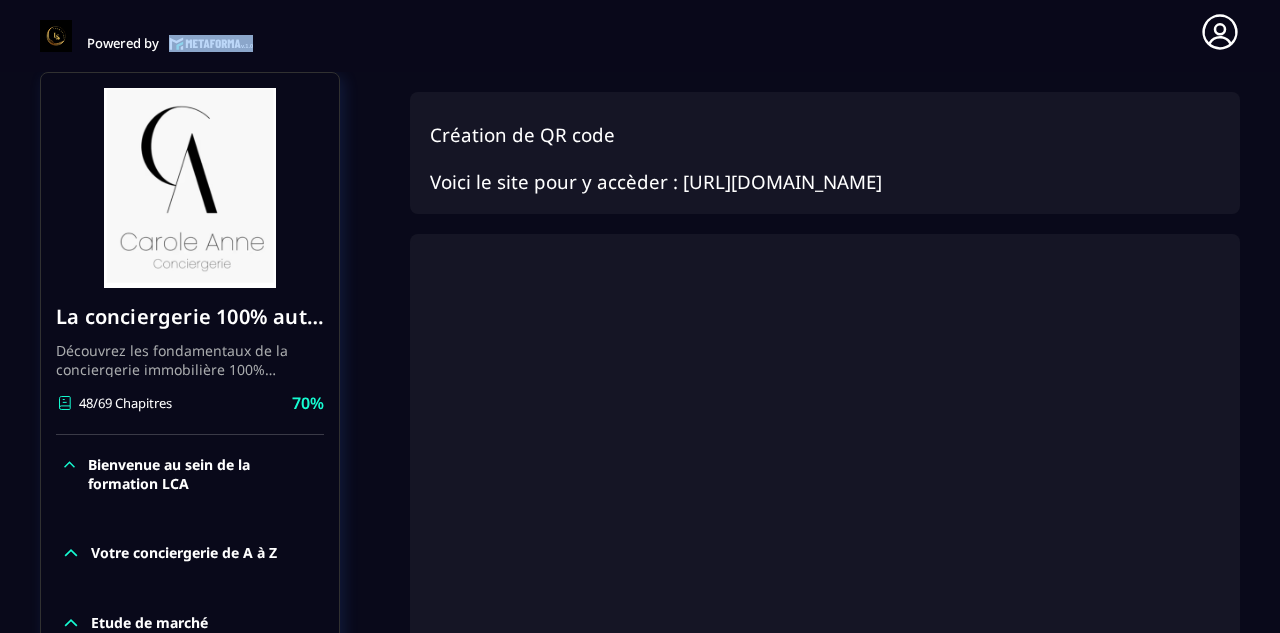 click on "Powered by Stessy [EMAIL_ADDRESS][DOMAIN_NAME] Formations Questions Communauté Événements Français Déconnexion Fermer Formations Questions Communauté Événements Formations / La conciergerie 100% automatisée / Création de QR code La conciergerie 100% automatisée Découvrez les fondamentaux de la conciergerie immobilière 100% automatisée.
Cette formation est conçue pour vous permettre de lancer et maîtriser votre activité de conciergerie en toute simplicité.
Vous apprendrez :
✅ Les bases essentielles de la conciergerie pour démarrer sereinement.
✅ Les outils incontournables pour gérer vos clients et vos biens de manière efficace.
✅ L'automatisation des tâches répétitives pour gagner un maximum de temps au quotidien.
Objectif : Vous fournir toutes les clés pour créer une activité rentable et automatisée, tout en gardant du temps pour vous. 48/69 Chapitres 70%  Bienvenue au sein de la formation LCA Votre conciergerie de A à Z 70%" at bounding box center [640, 316] 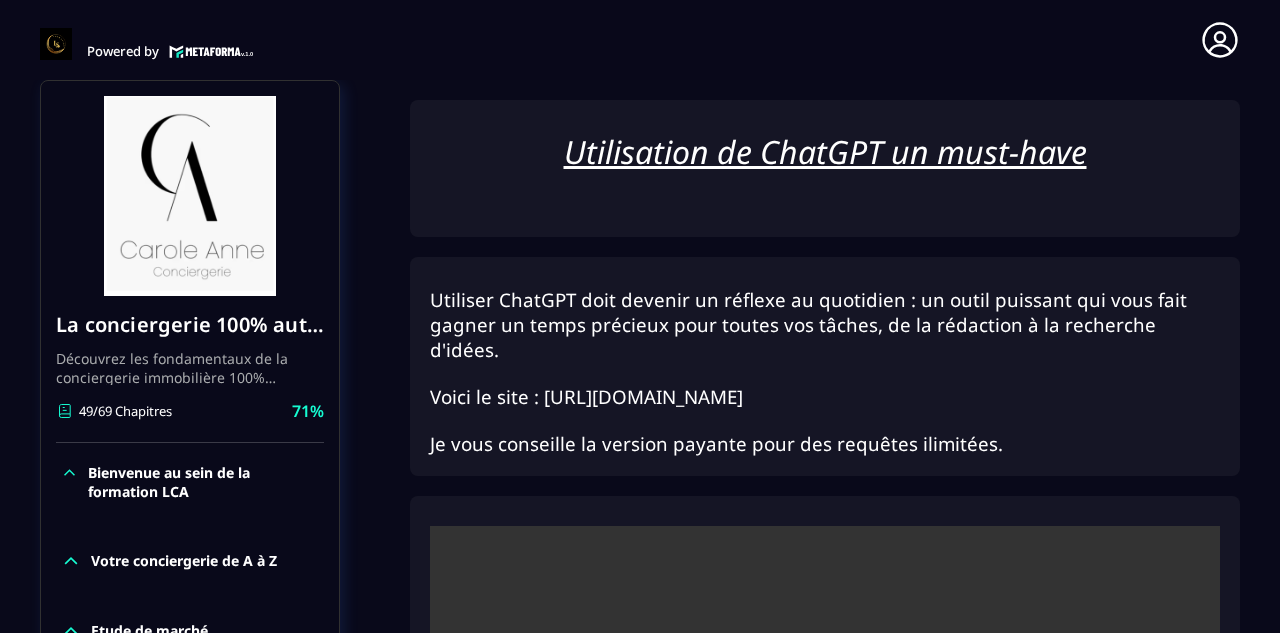 scroll, scrollTop: 8, scrollLeft: 0, axis: vertical 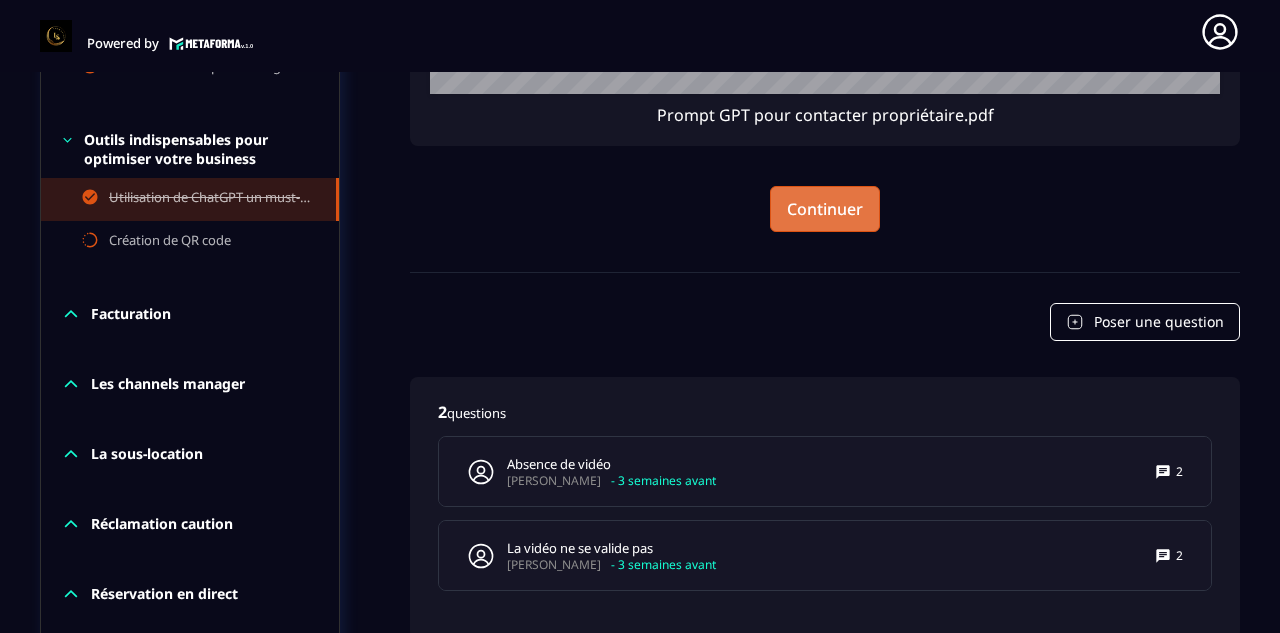 click on "Continuer" at bounding box center (825, 209) 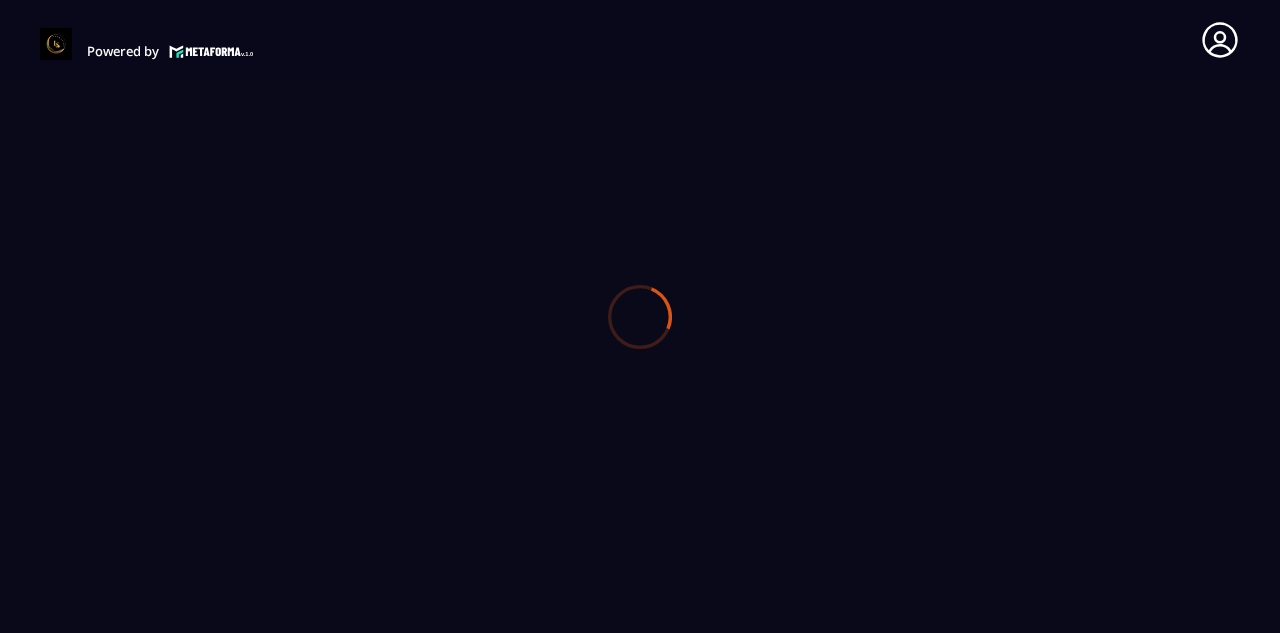 scroll, scrollTop: 0, scrollLeft: 0, axis: both 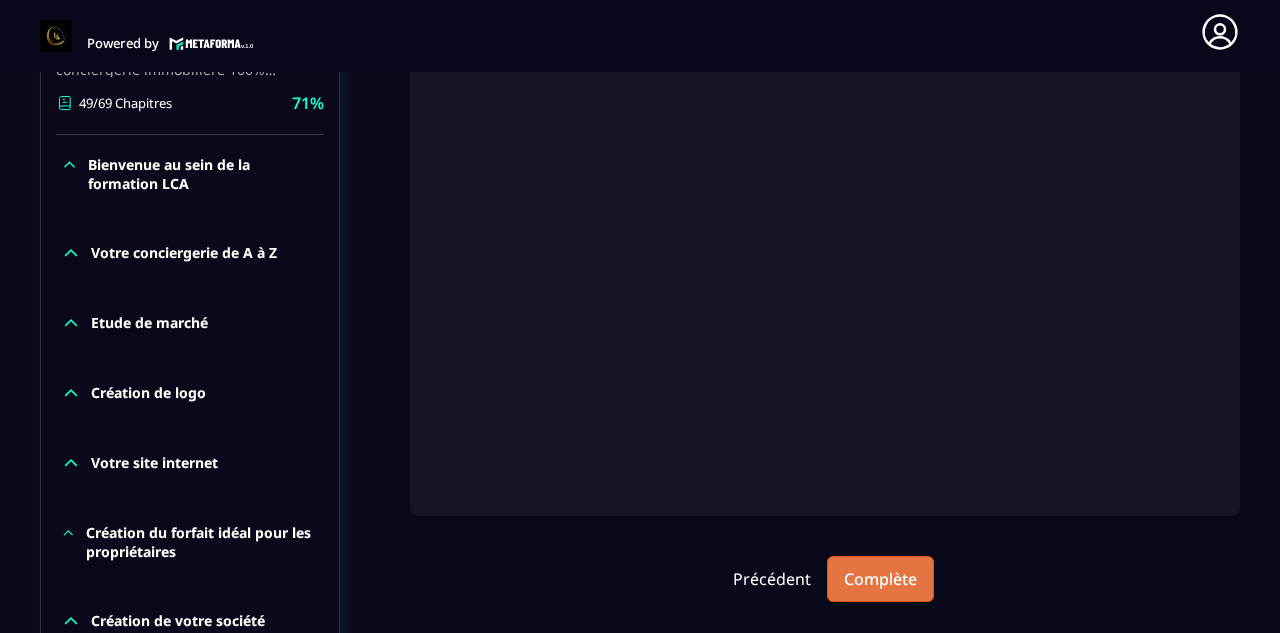 click on "Complète" at bounding box center (880, 579) 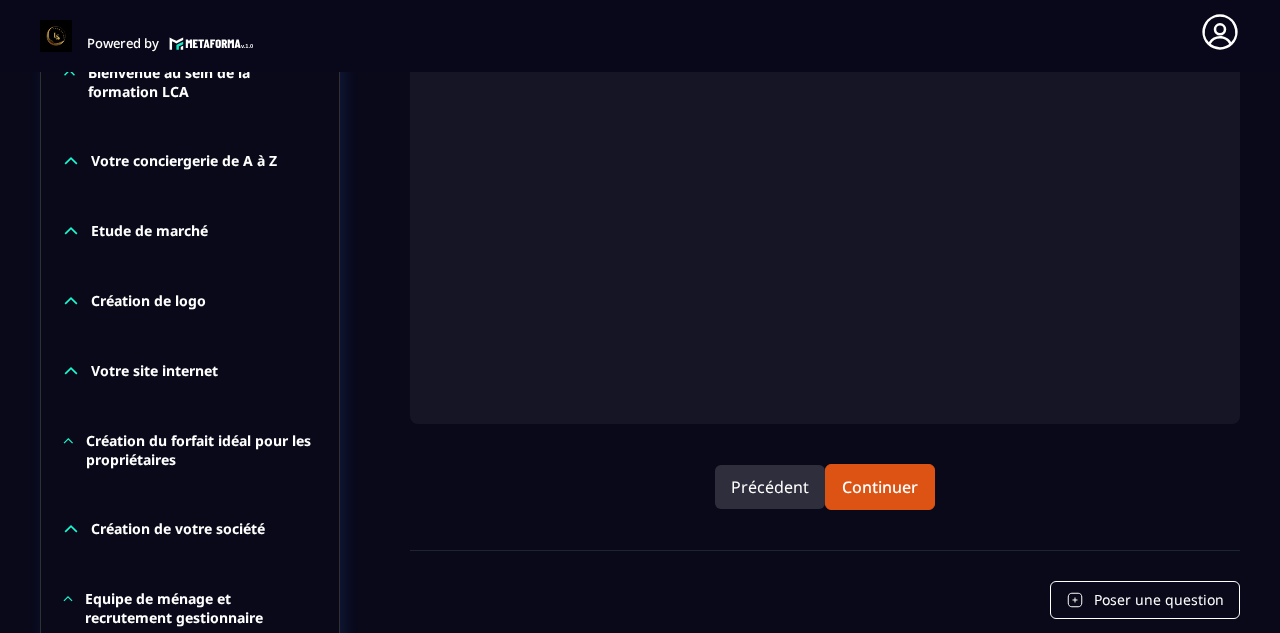 scroll, scrollTop: 611, scrollLeft: 0, axis: vertical 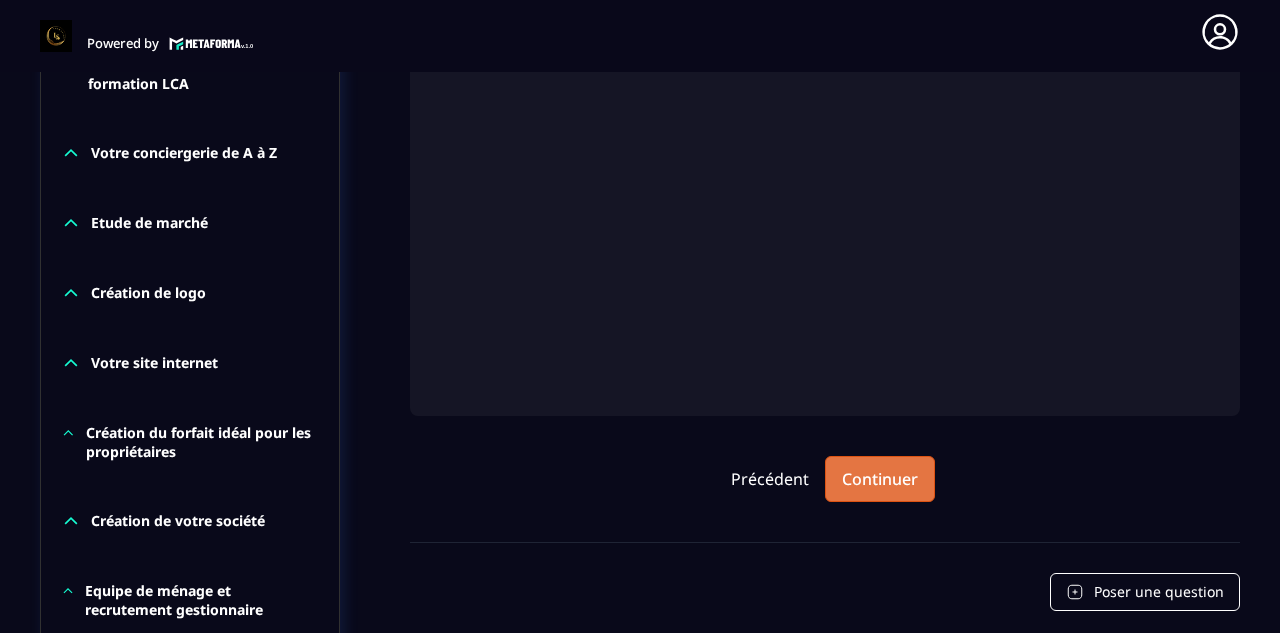 click on "Continuer" at bounding box center (880, 479) 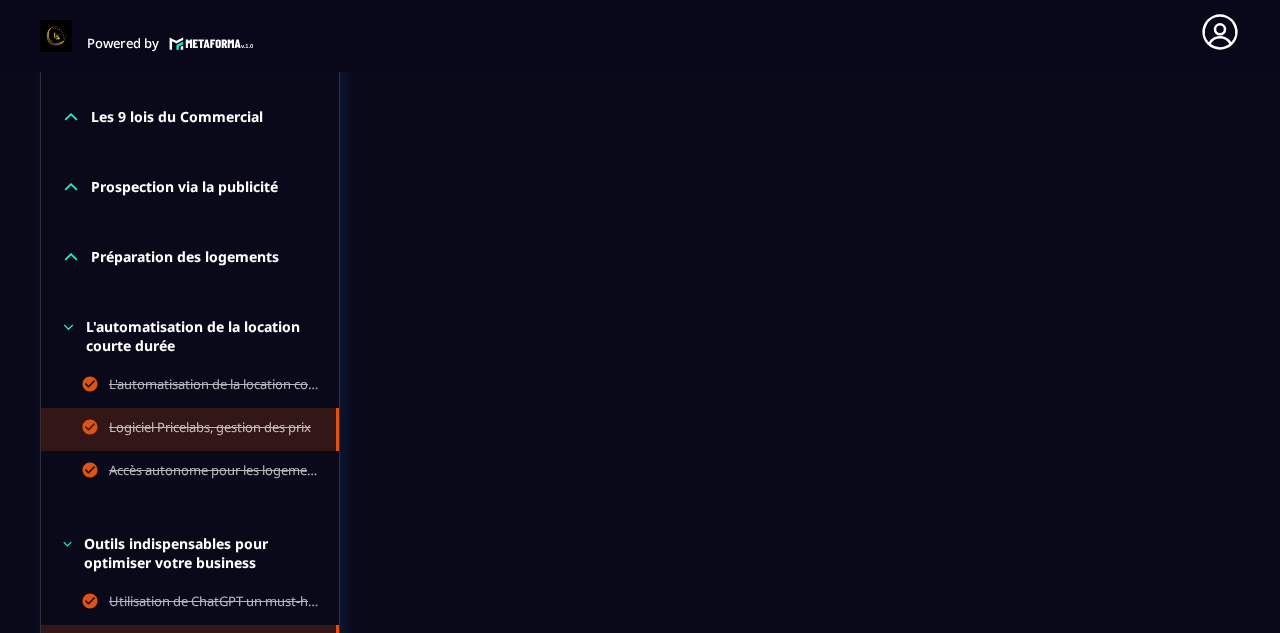 scroll, scrollTop: 1611, scrollLeft: 0, axis: vertical 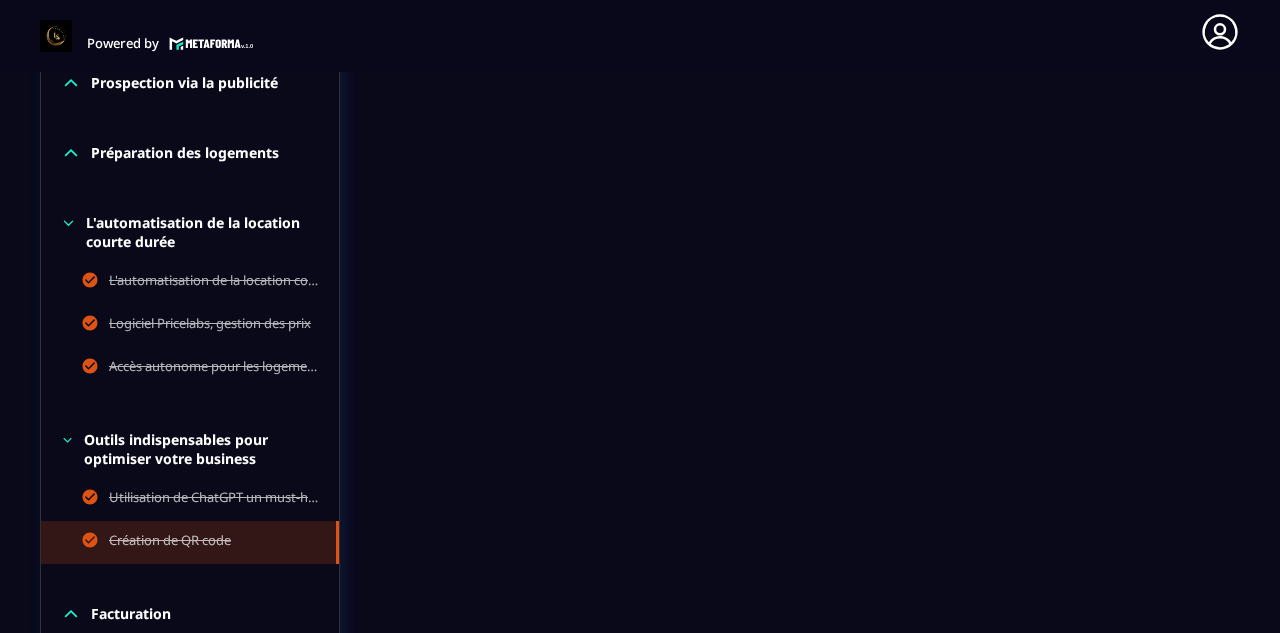click 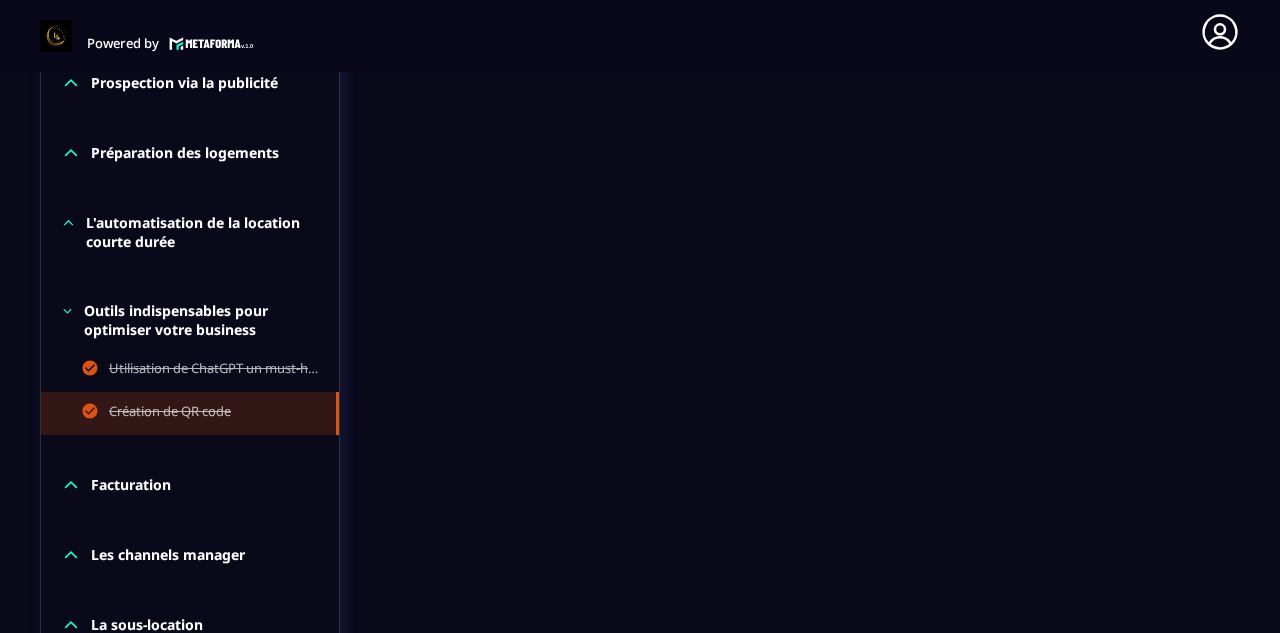 click 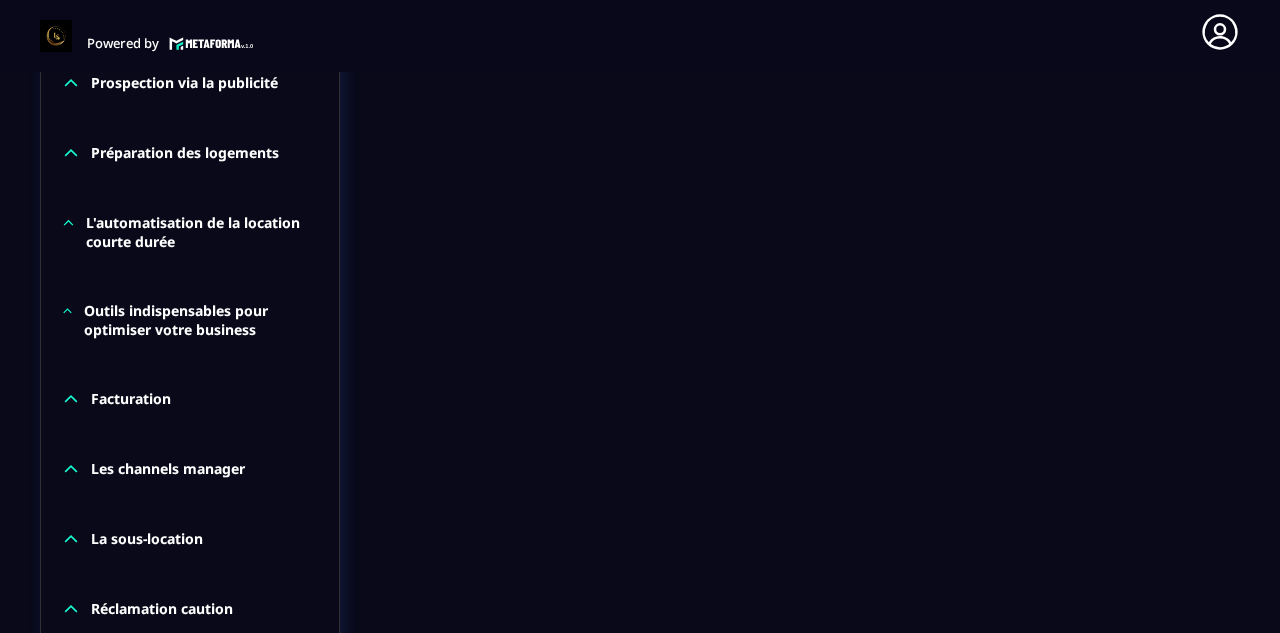 click 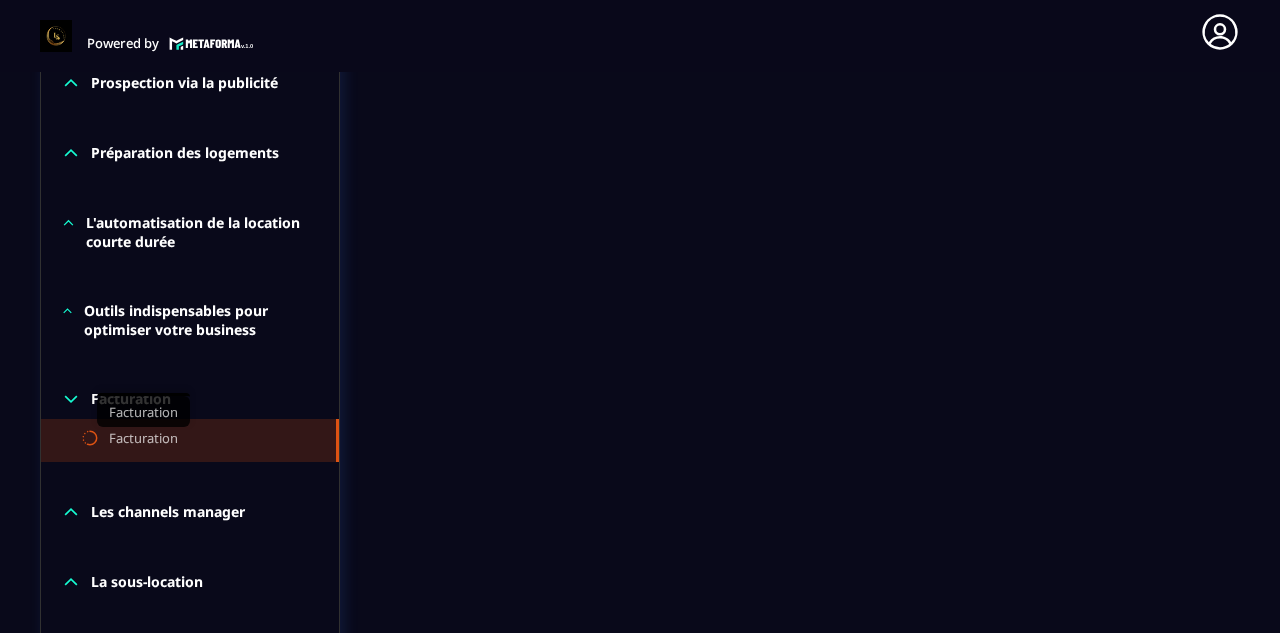 click on "Facturation" at bounding box center (143, 440) 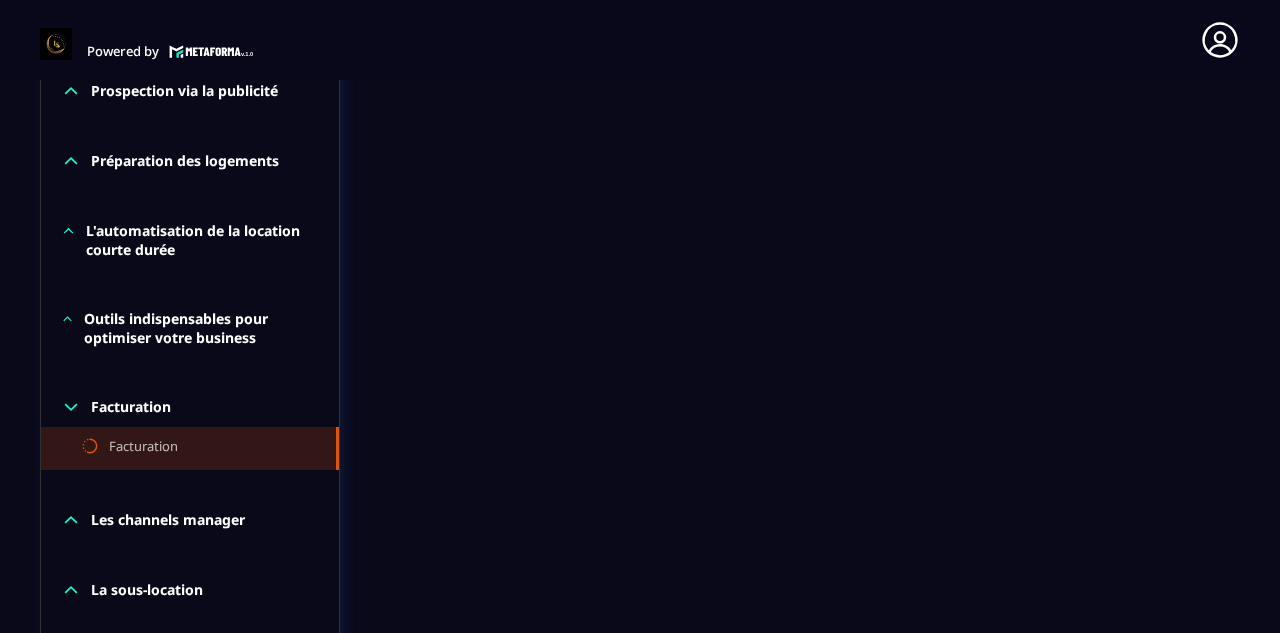 scroll, scrollTop: 1532, scrollLeft: 0, axis: vertical 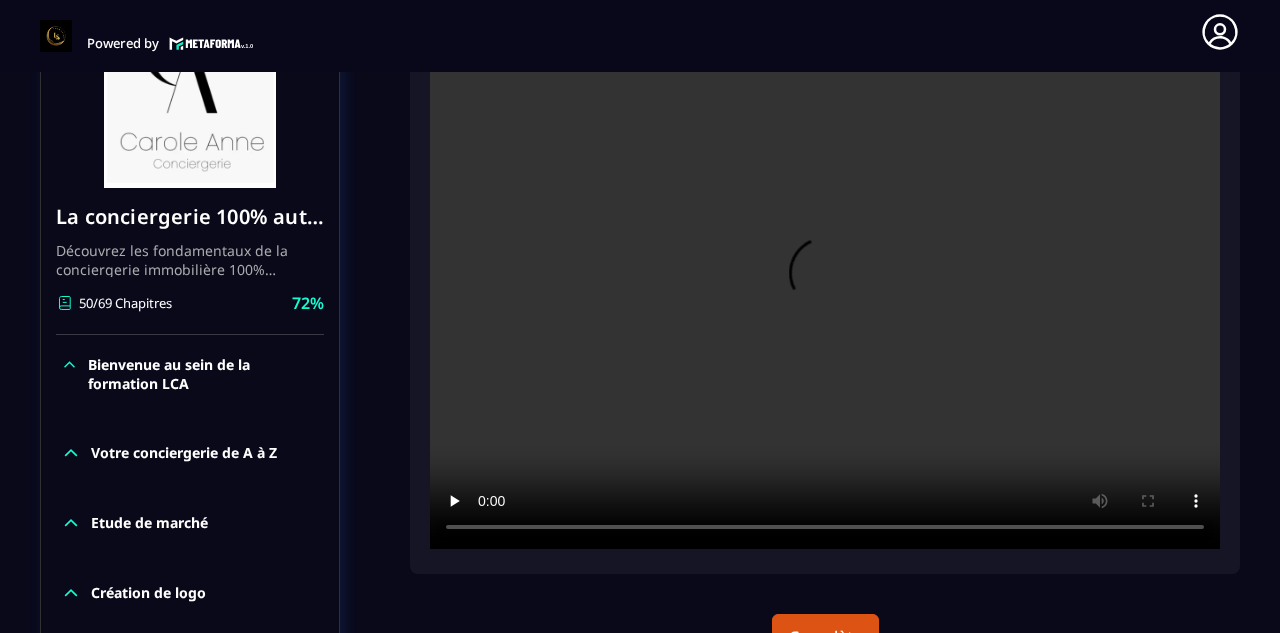 click at bounding box center [825, 285] 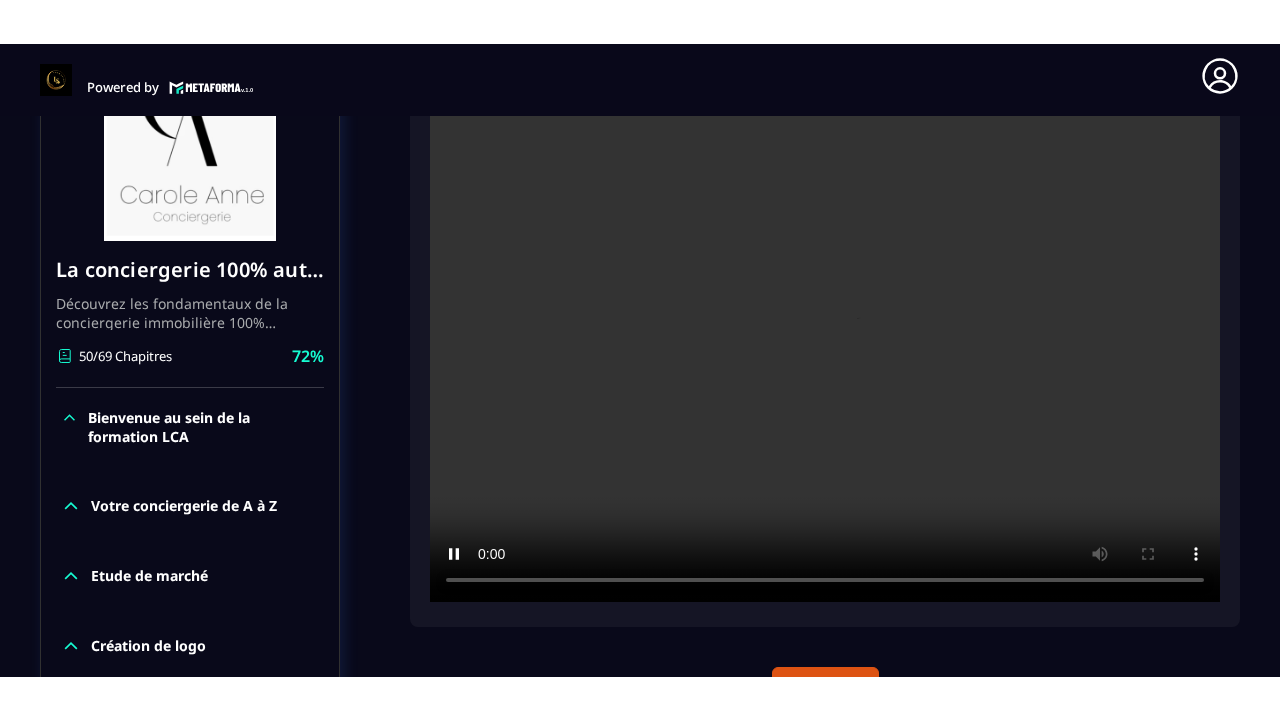 scroll, scrollTop: 311, scrollLeft: 0, axis: vertical 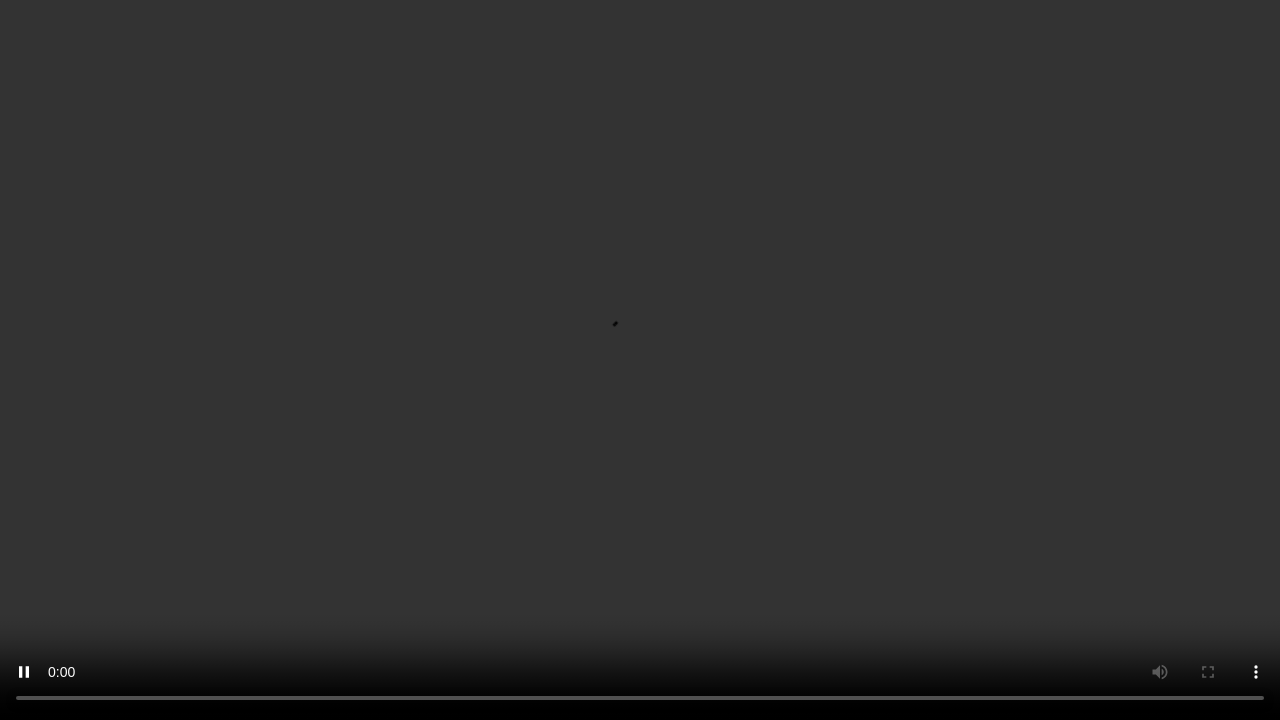 click at bounding box center [640, 360] 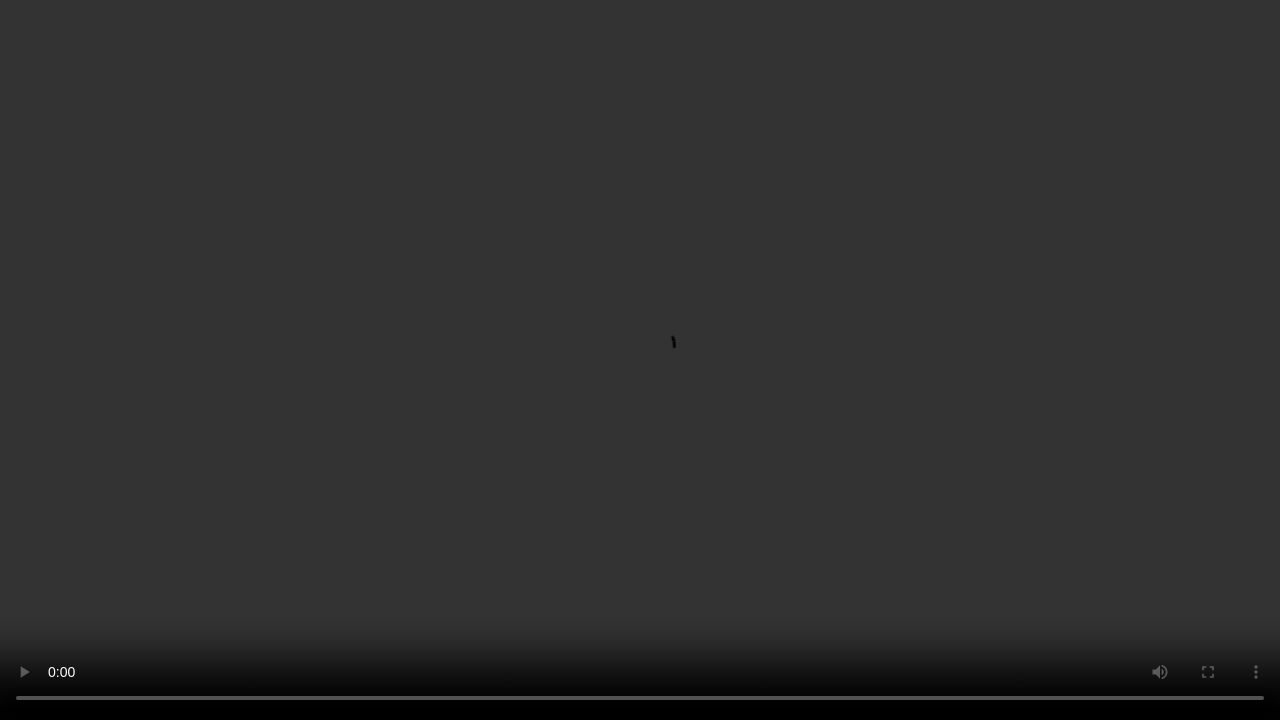 click at bounding box center (640, 360) 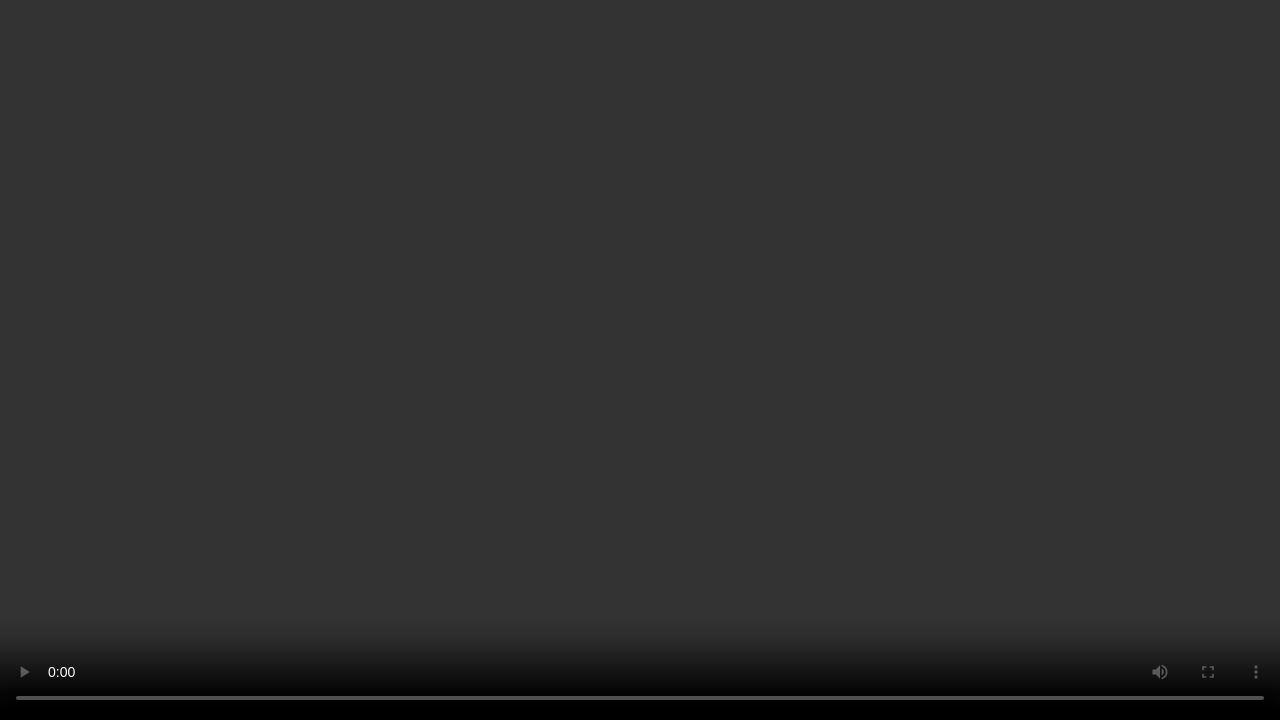 click at bounding box center [640, 360] 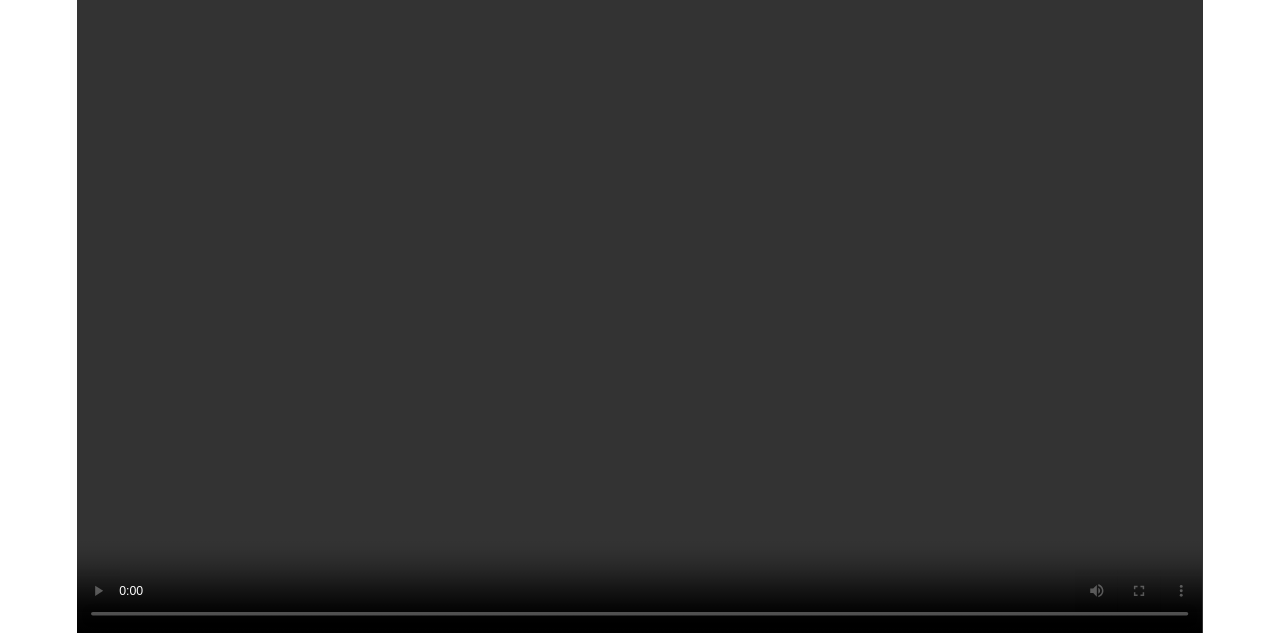 scroll, scrollTop: 0, scrollLeft: 0, axis: both 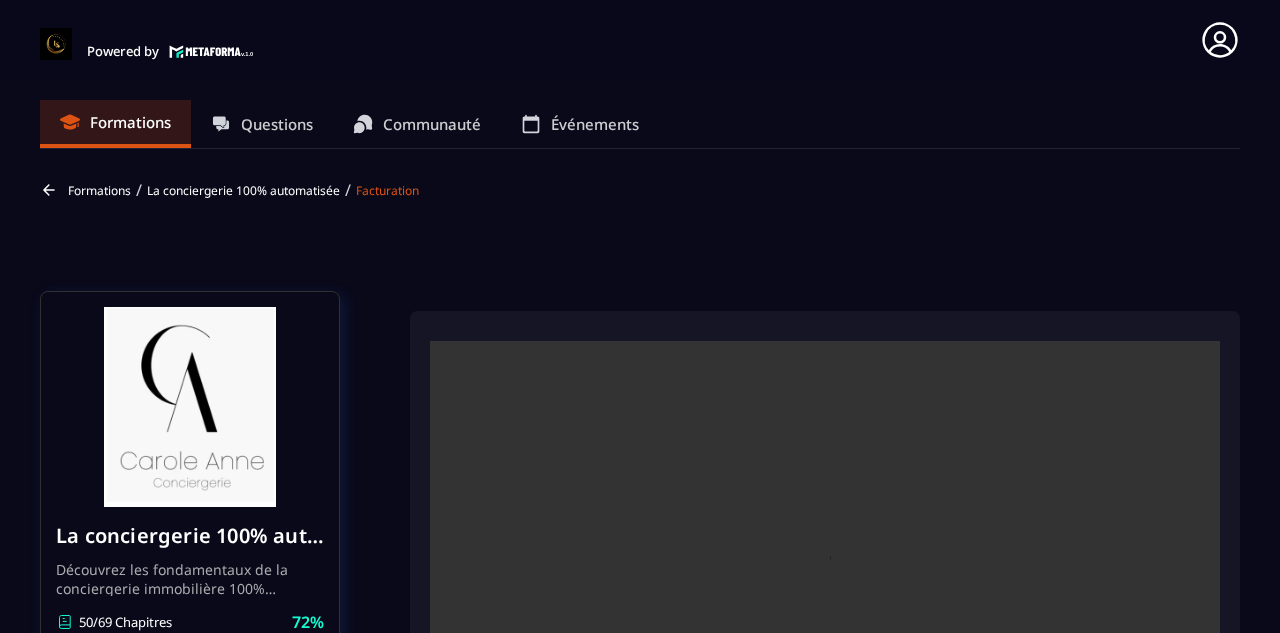 drag, startPoint x: 0, startPoint y: 19, endPoint x: 3, endPoint y: -11, distance: 30.149628 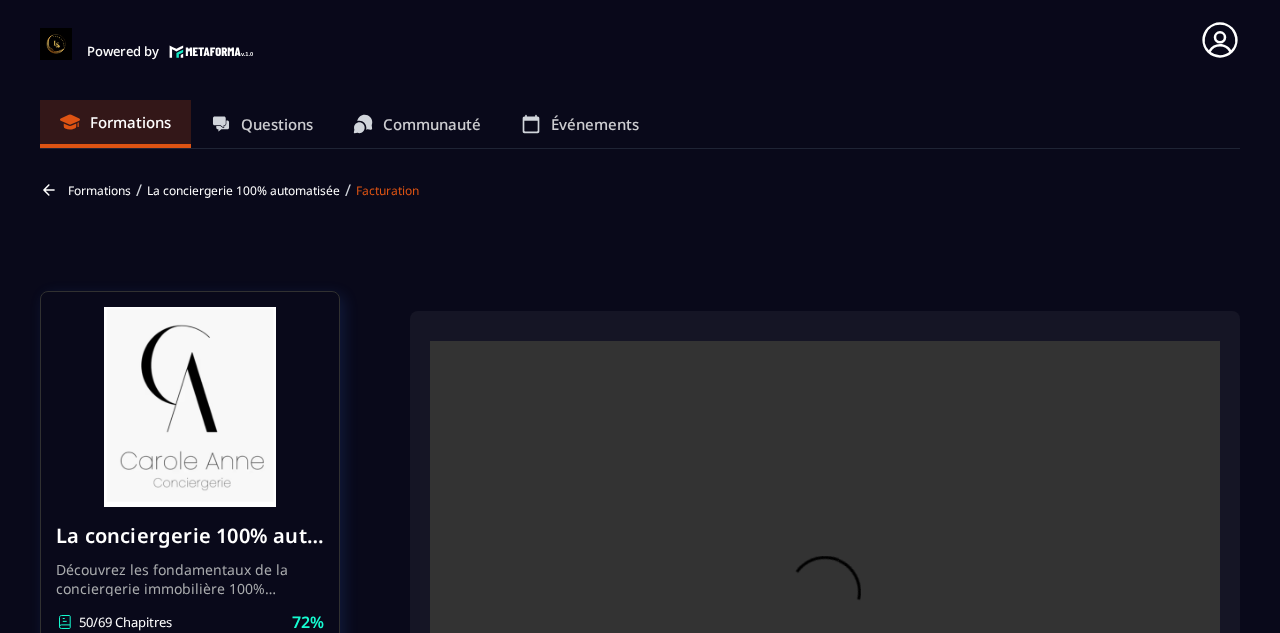 scroll, scrollTop: 33, scrollLeft: 0, axis: vertical 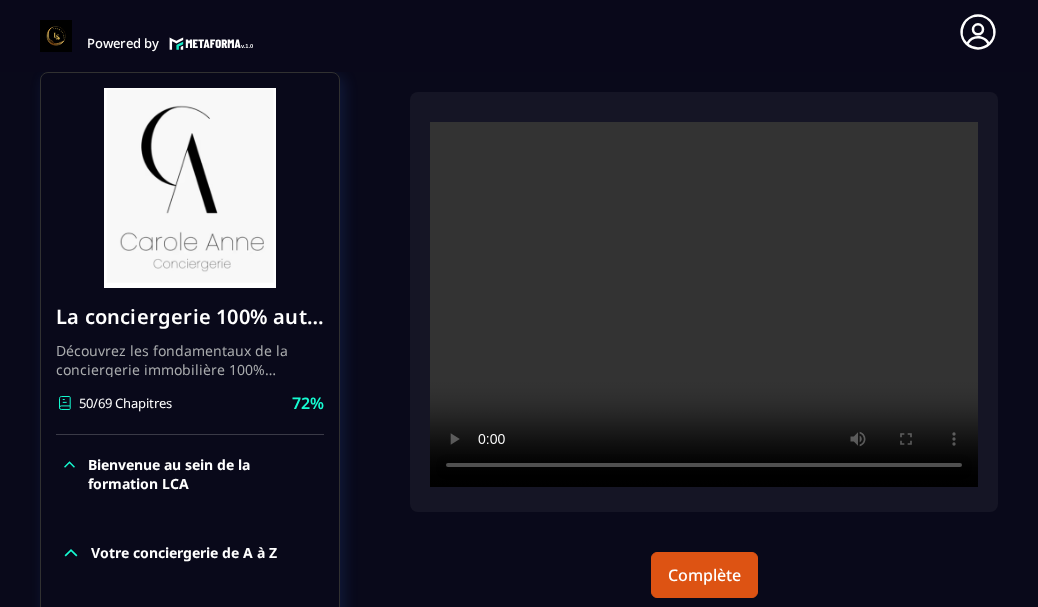 drag, startPoint x: 373, startPoint y: 12, endPoint x: 337, endPoint y: 99, distance: 94.15413 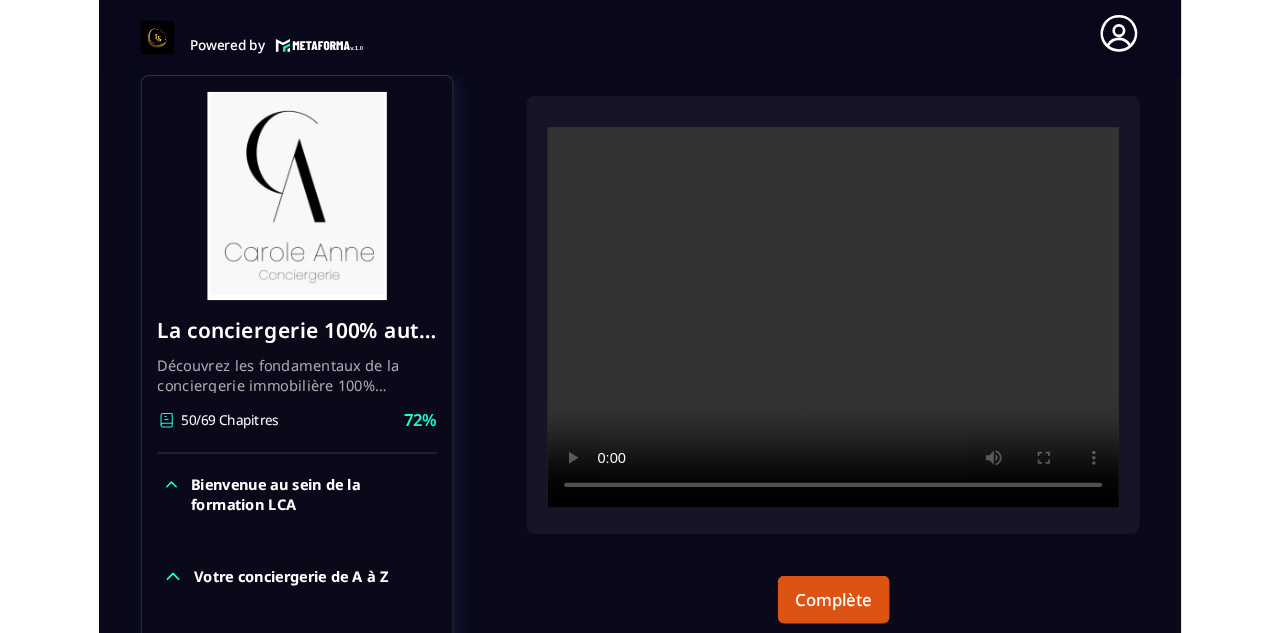 scroll, scrollTop: 11, scrollLeft: 0, axis: vertical 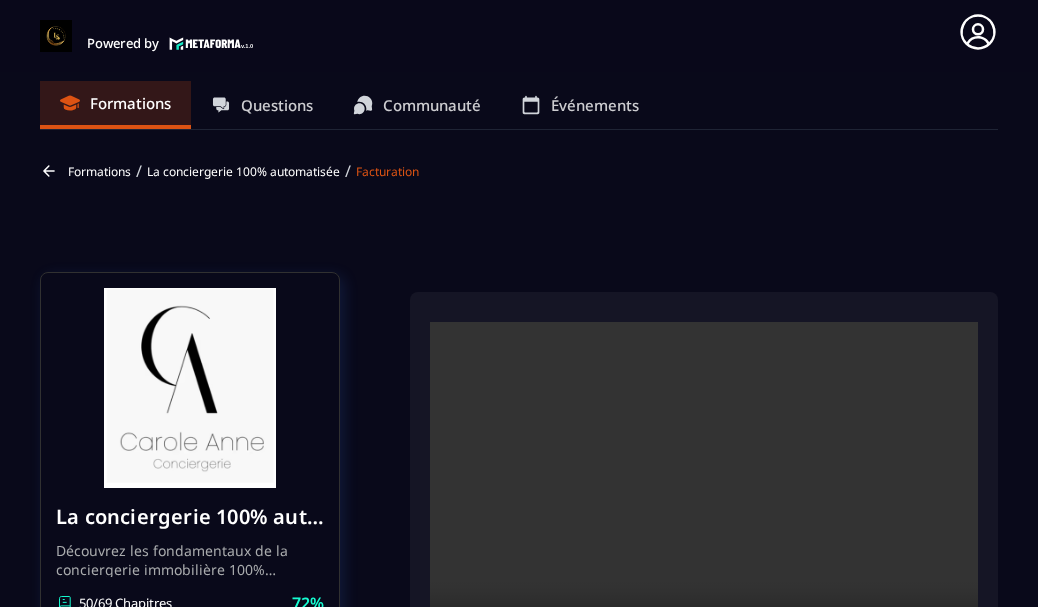 click on "Découvrez les fondamentaux de la conciergerie immobilière 100% automatisée.
Cette formation est conçue pour vous permettre de lancer et maîtriser votre activité de conciergerie en toute simplicité.
Vous apprendrez :
✅ Les bases essentielles de la conciergerie pour démarrer sereinement.
✅ Les outils incontournables pour gérer vos clients et vos biens de manière efficace.
✅ L'automatisation des tâches répétitives pour gagner un maximum de temps au quotidien.
Objectif : Vous fournir toutes les clés pour créer une activité rentable et automatisée, tout en gardant du temps pour vous." at bounding box center (190, 559) 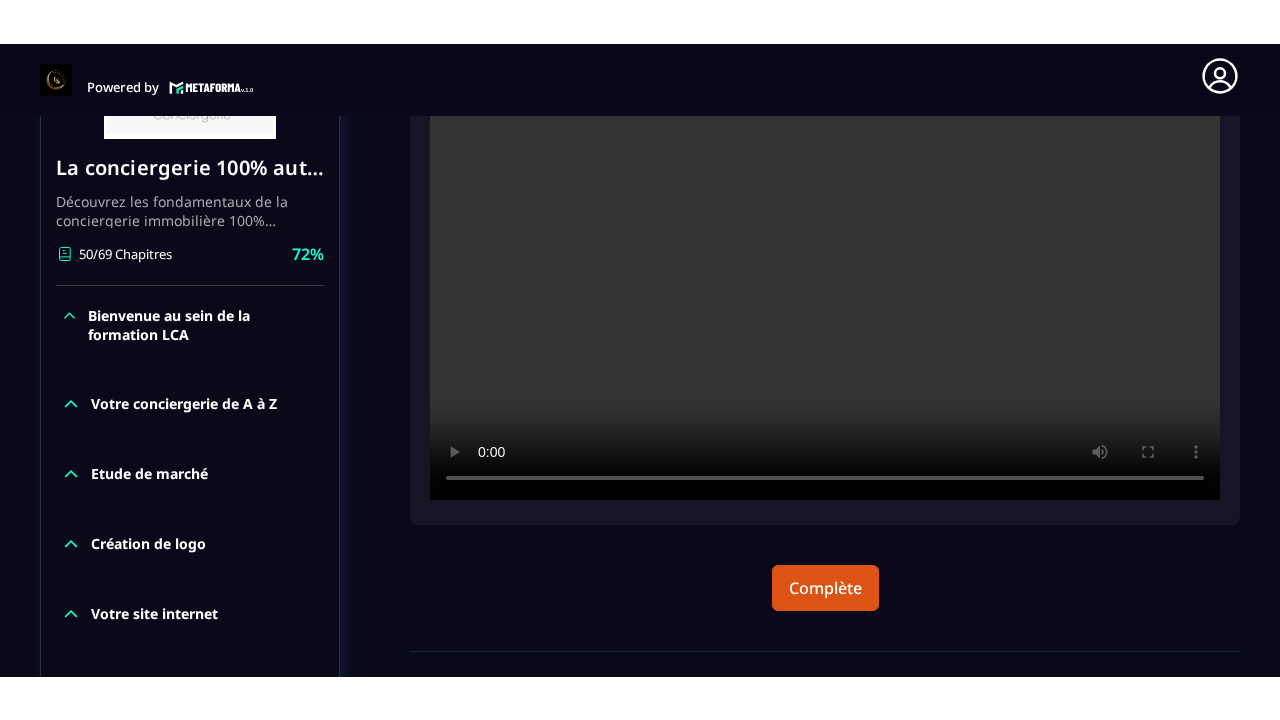 scroll, scrollTop: 411, scrollLeft: 0, axis: vertical 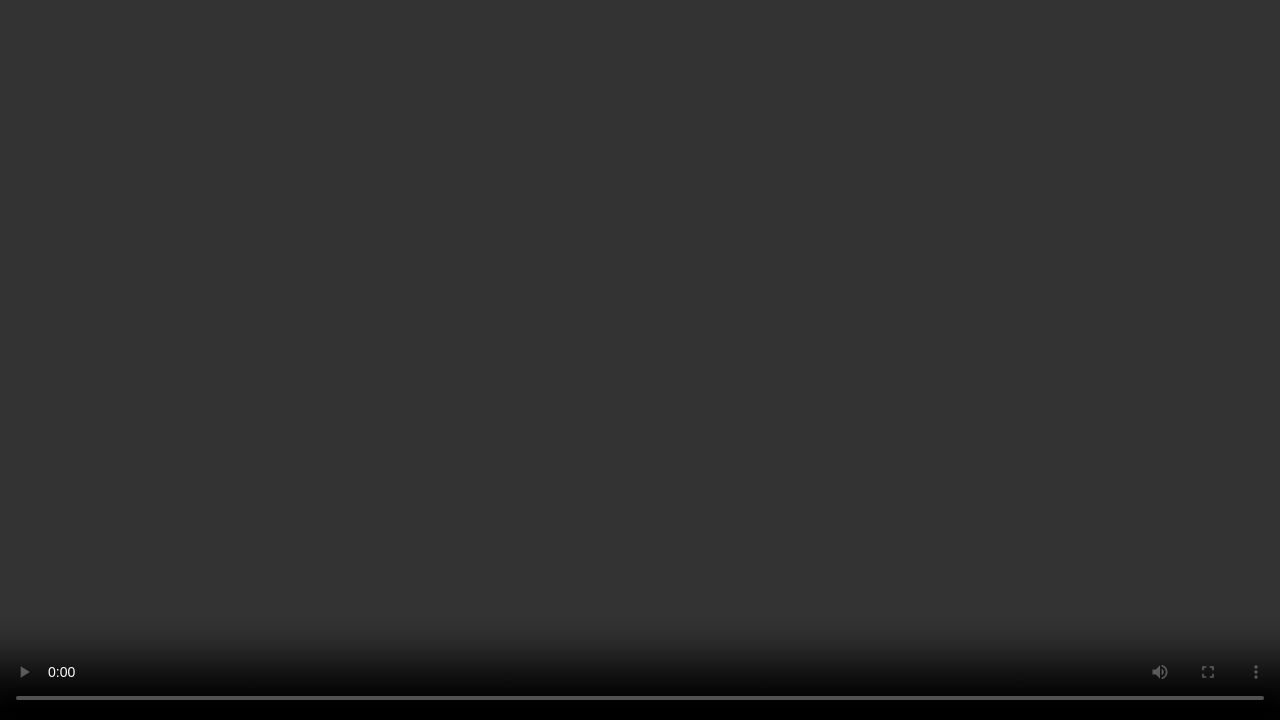 click at bounding box center [640, 360] 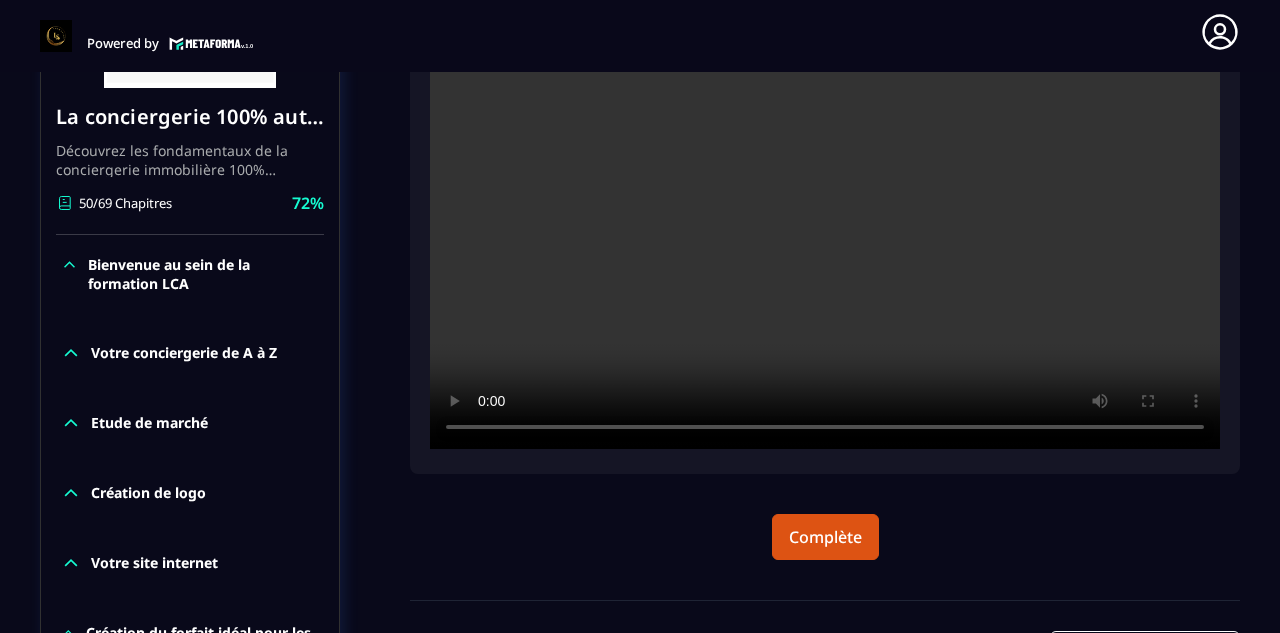click at bounding box center [825, 185] 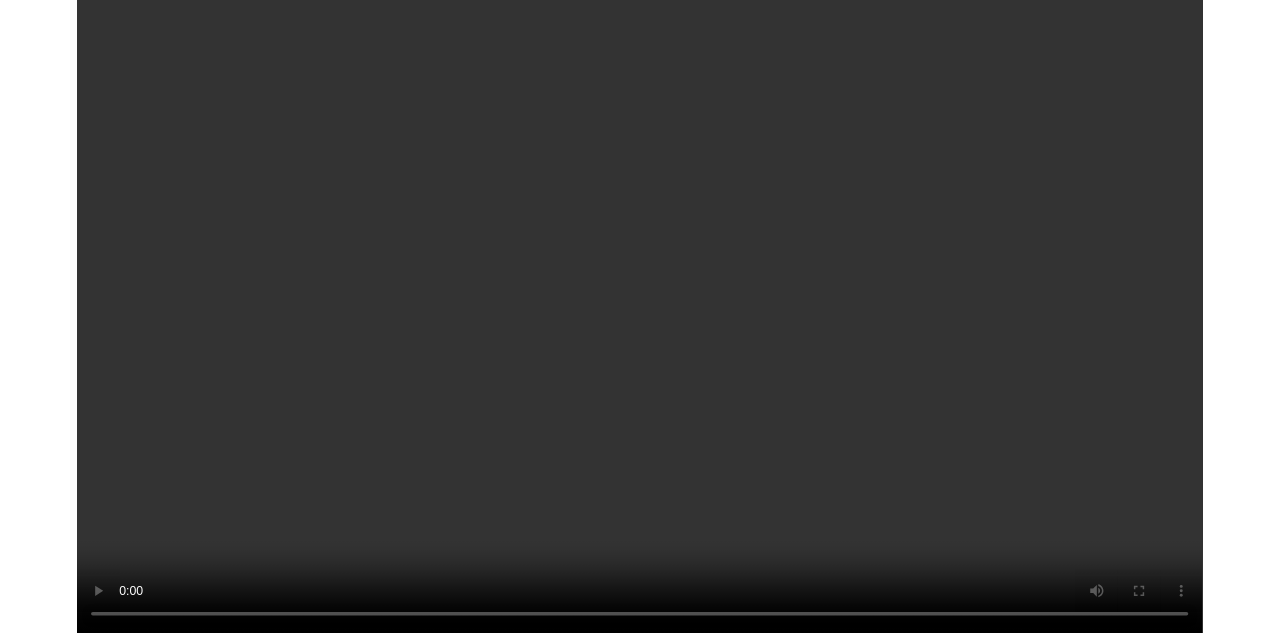 scroll, scrollTop: 0, scrollLeft: 0, axis: both 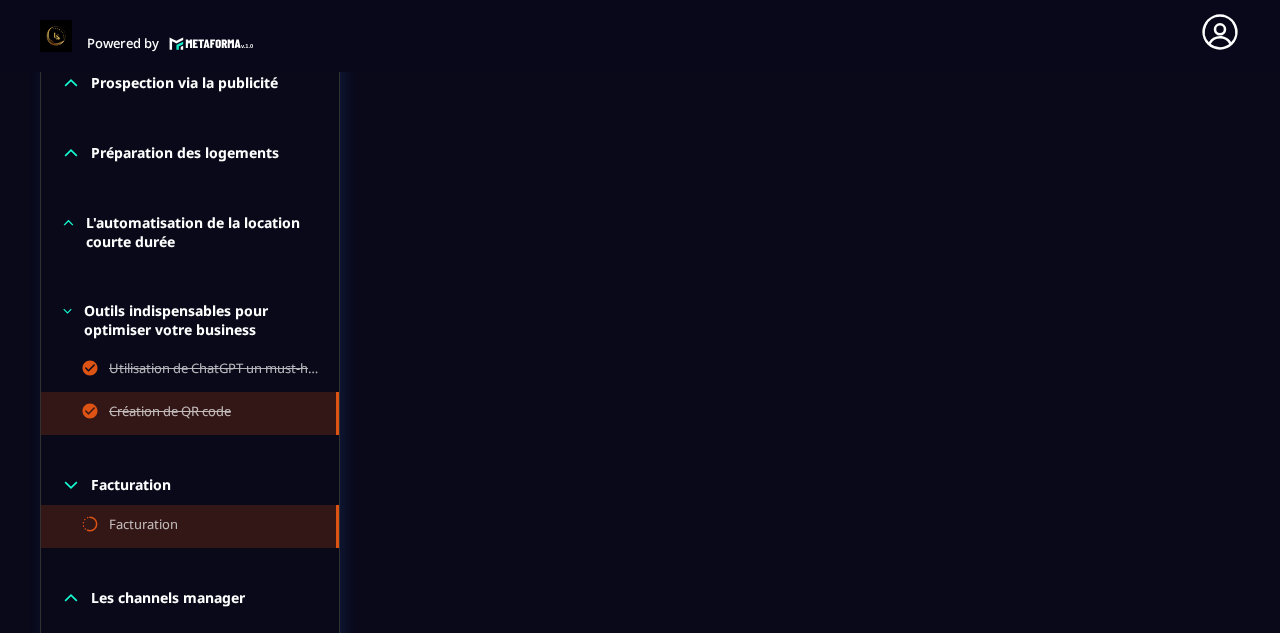 click on "Facturation" at bounding box center (143, 526) 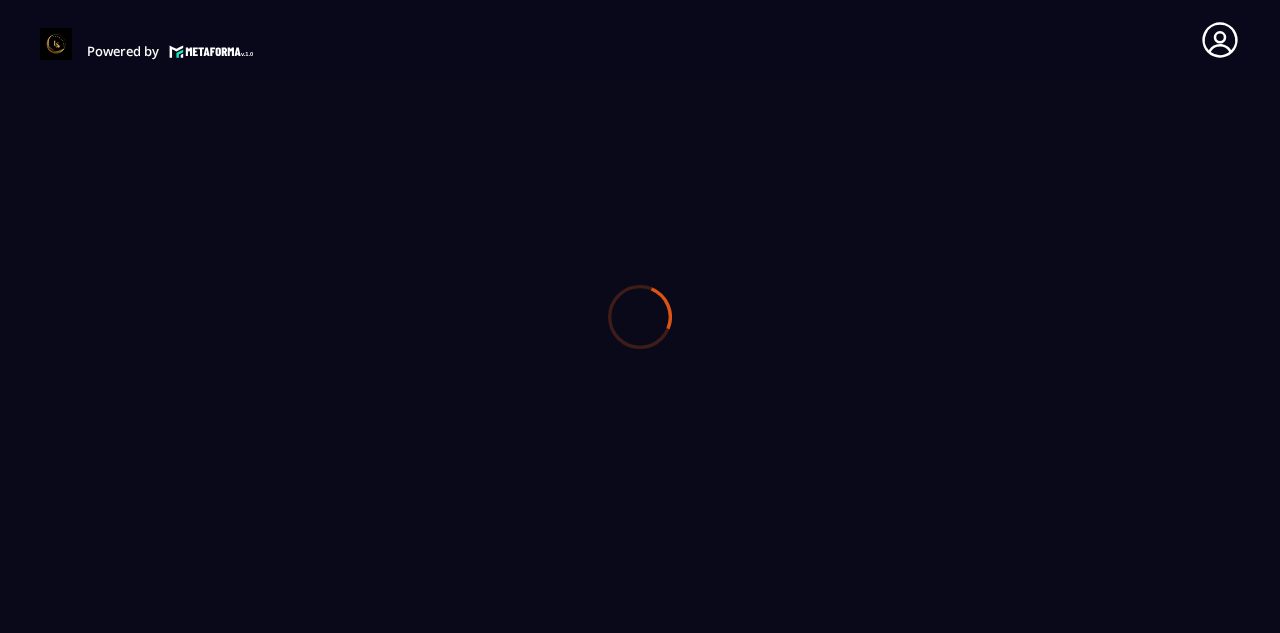 scroll, scrollTop: 0, scrollLeft: 0, axis: both 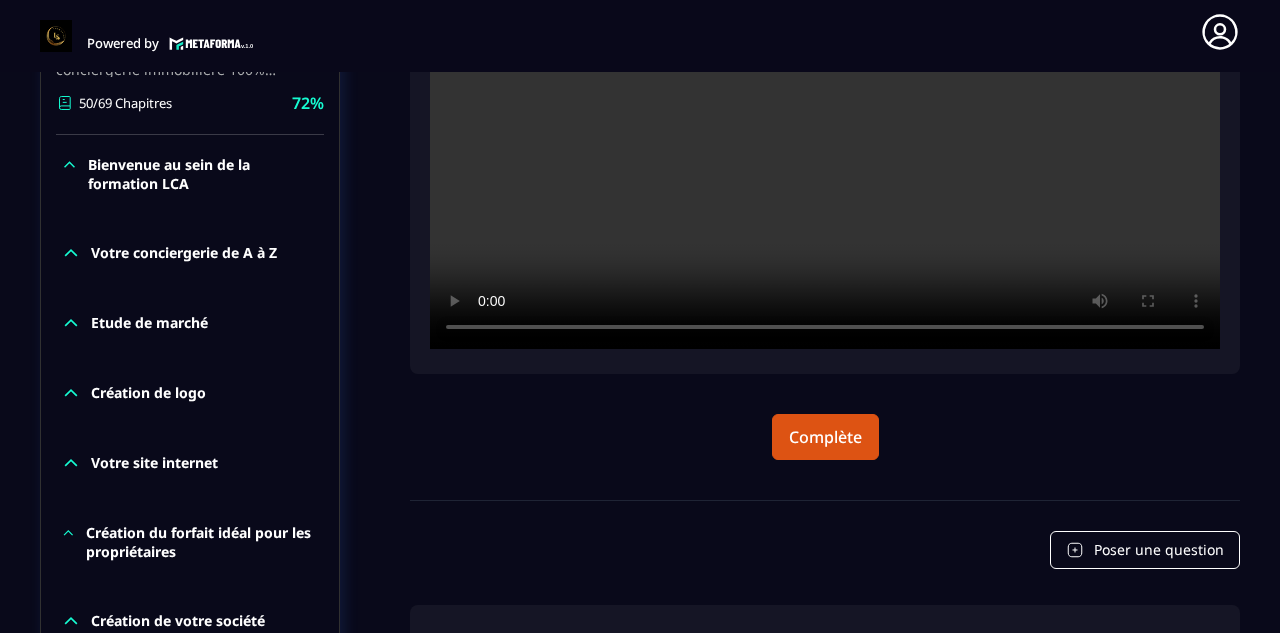 type 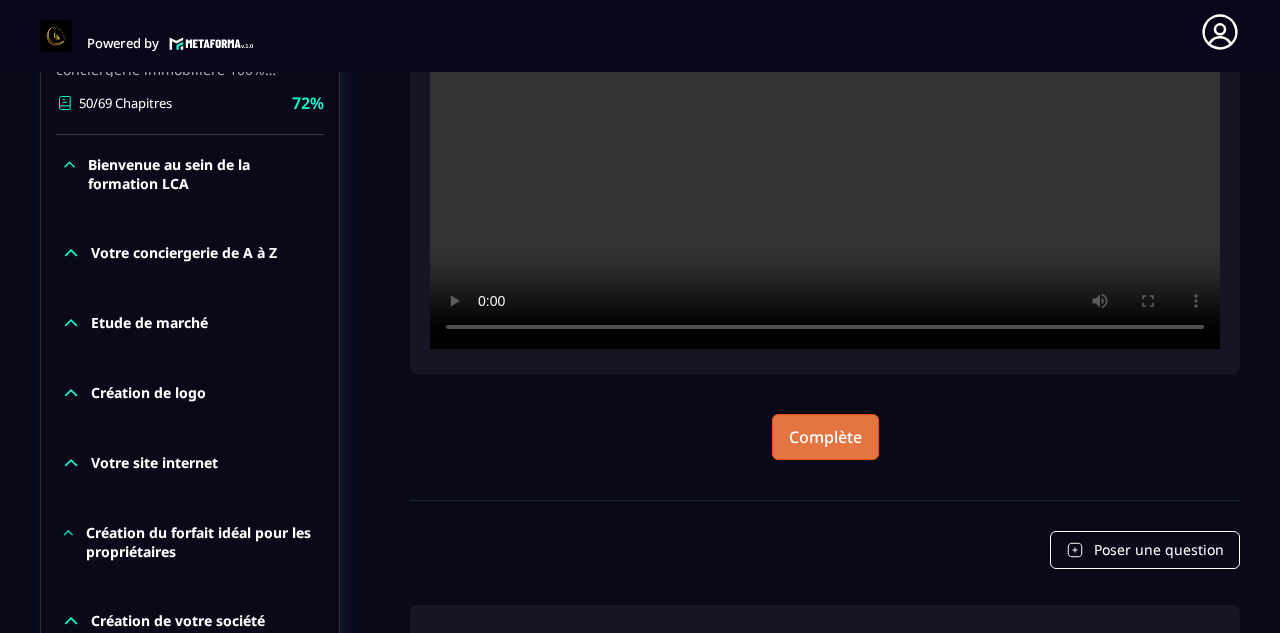 click on "Complète" at bounding box center (825, 437) 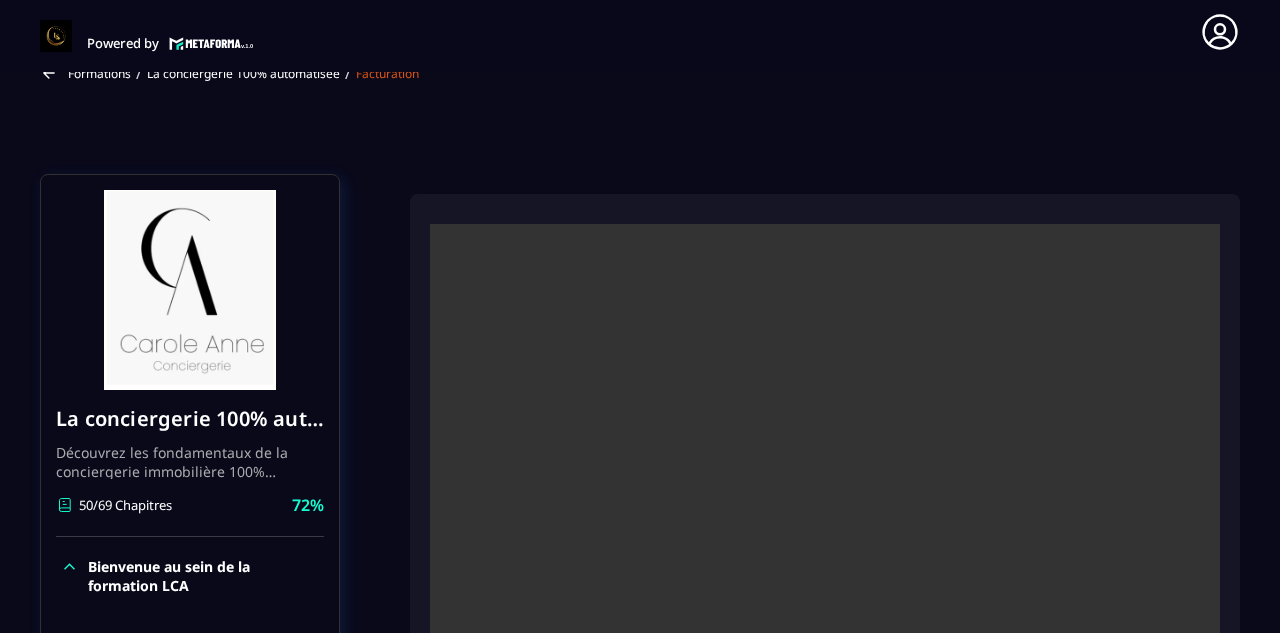 scroll, scrollTop: 0, scrollLeft: 0, axis: both 